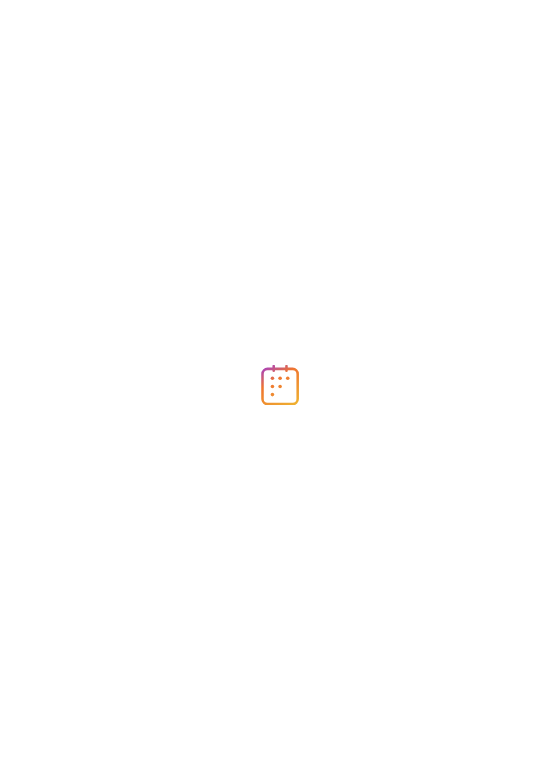 scroll, scrollTop: 0, scrollLeft: 0, axis: both 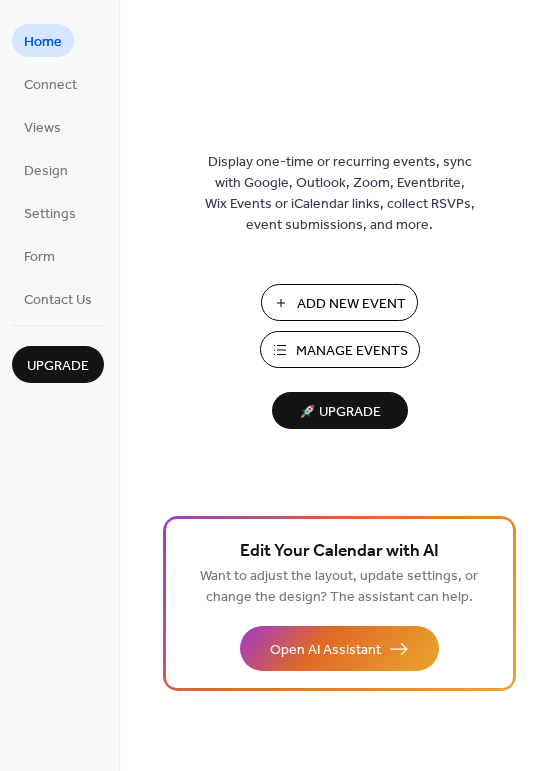 click on "Add New Event" at bounding box center [351, 304] 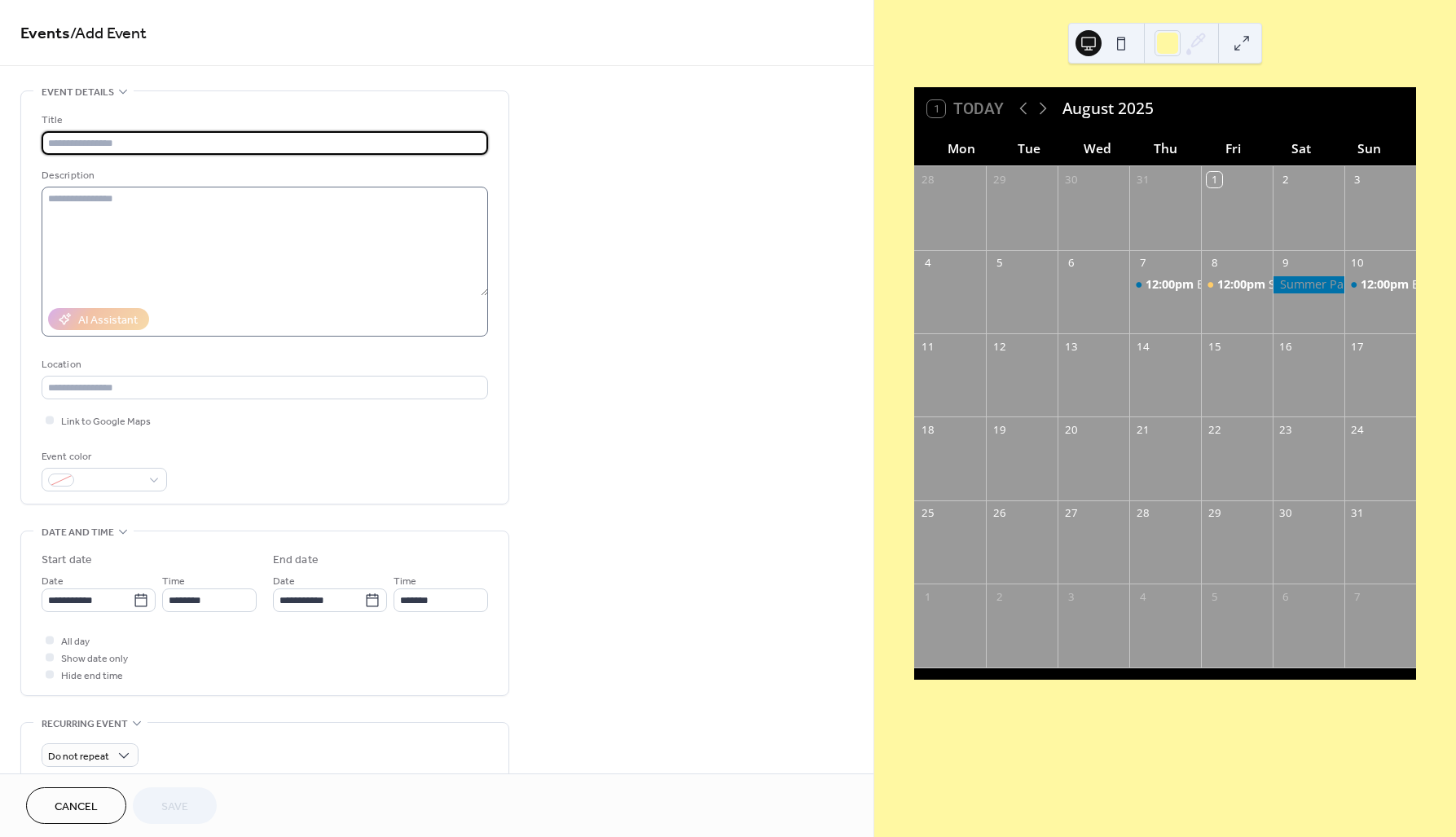 scroll, scrollTop: 0, scrollLeft: 0, axis: both 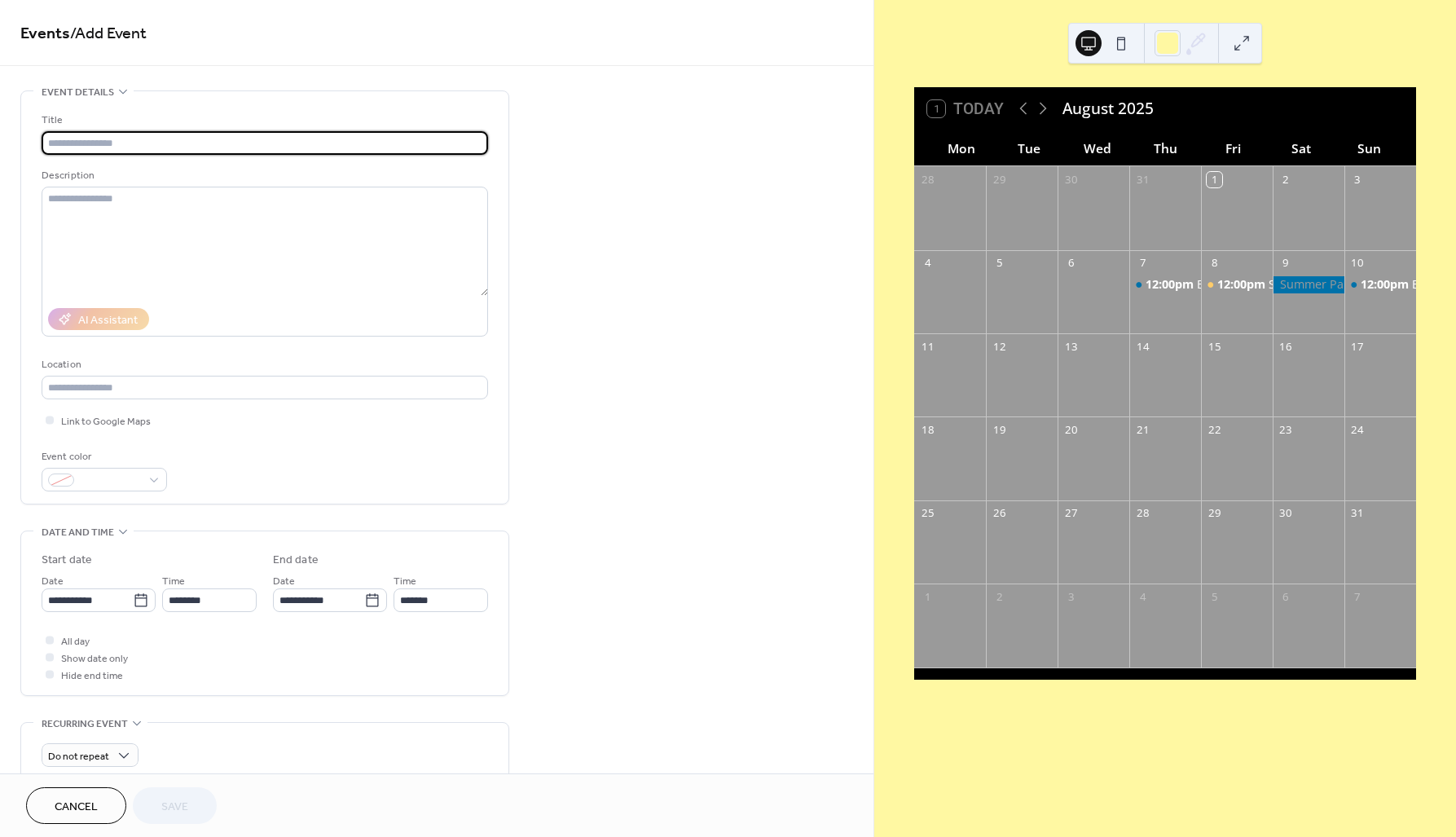 click at bounding box center [265, 143] 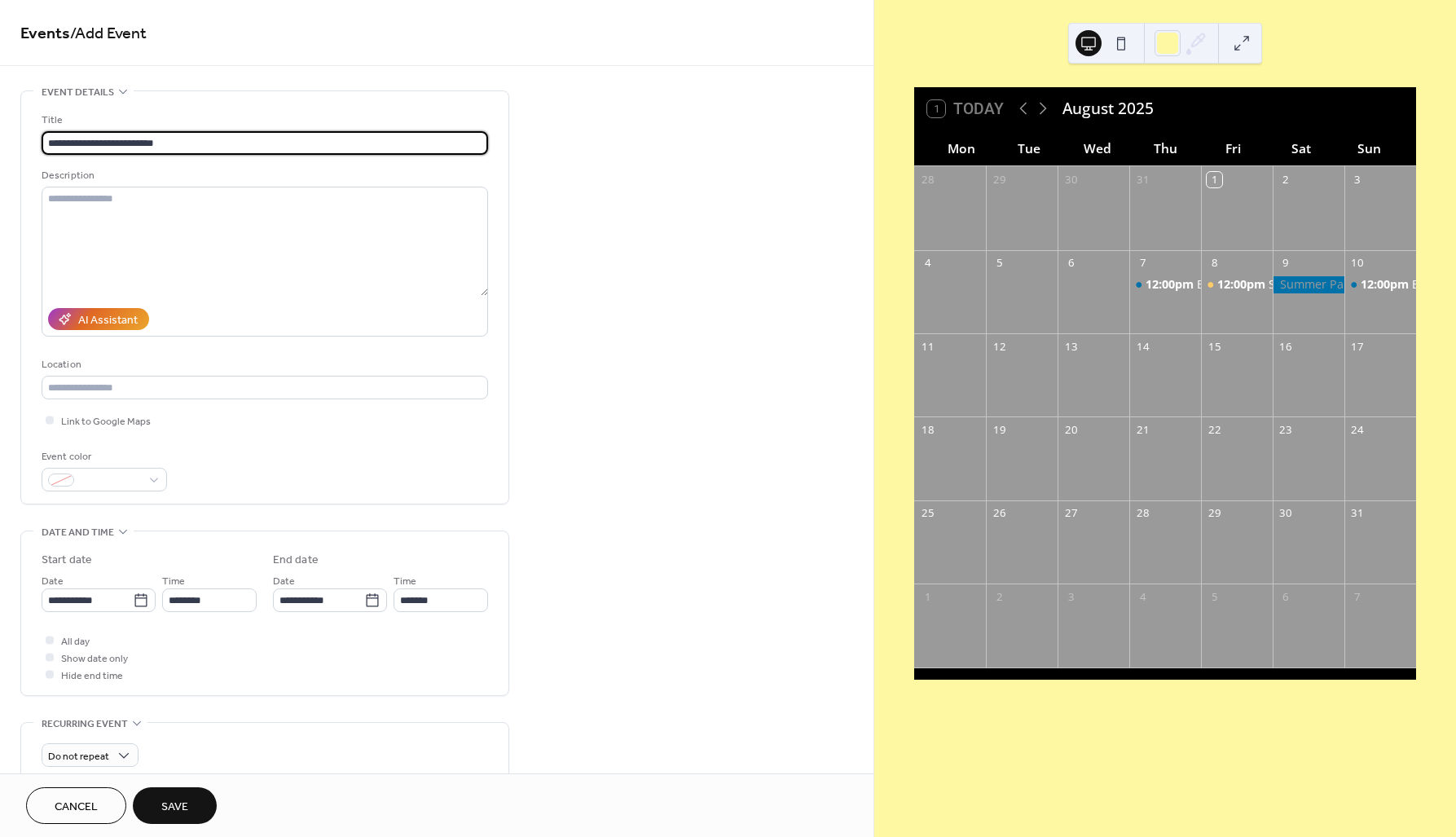 type on "**********" 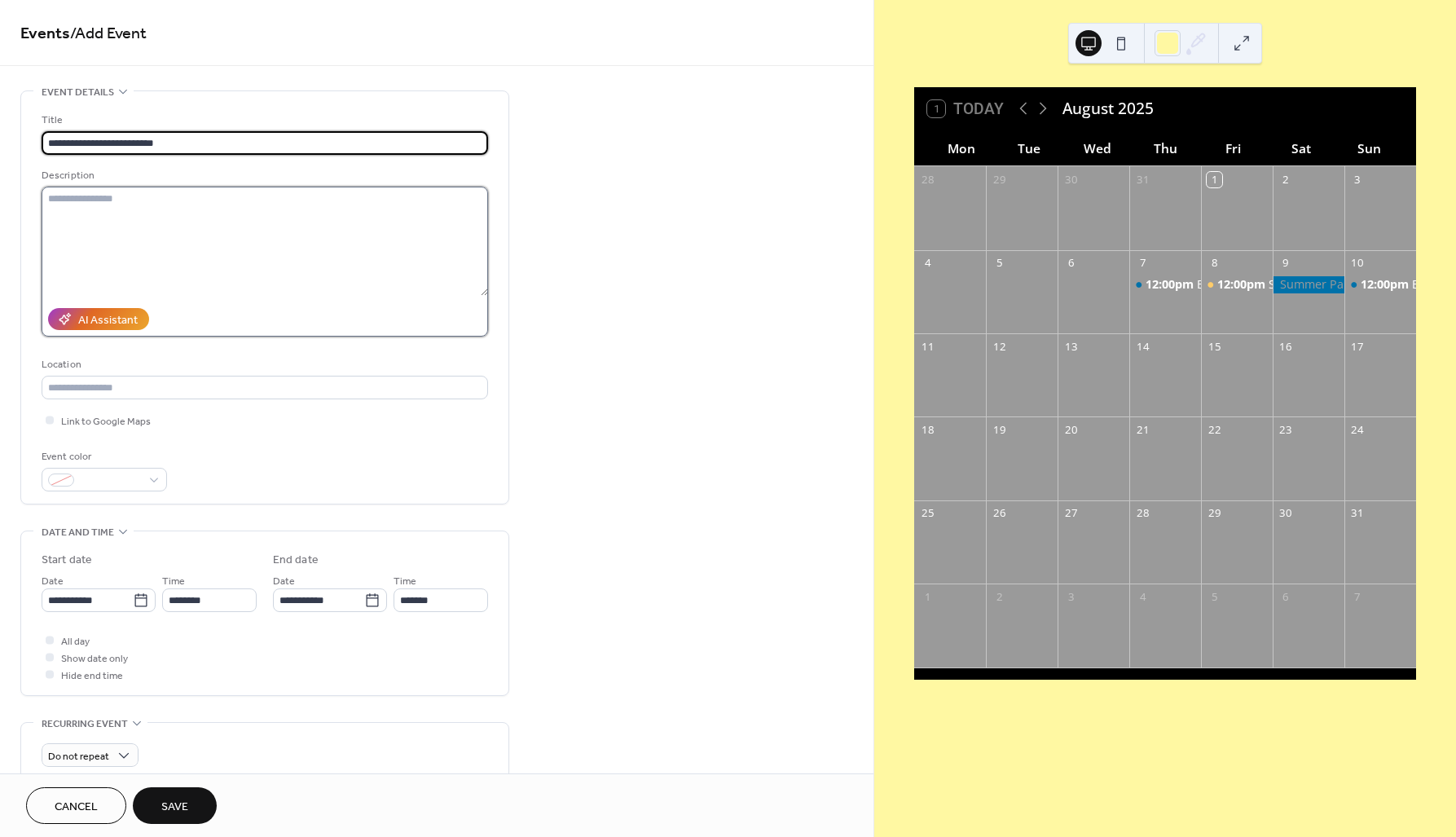 drag, startPoint x: 105, startPoint y: 187, endPoint x: 92, endPoint y: 230, distance: 44.922155 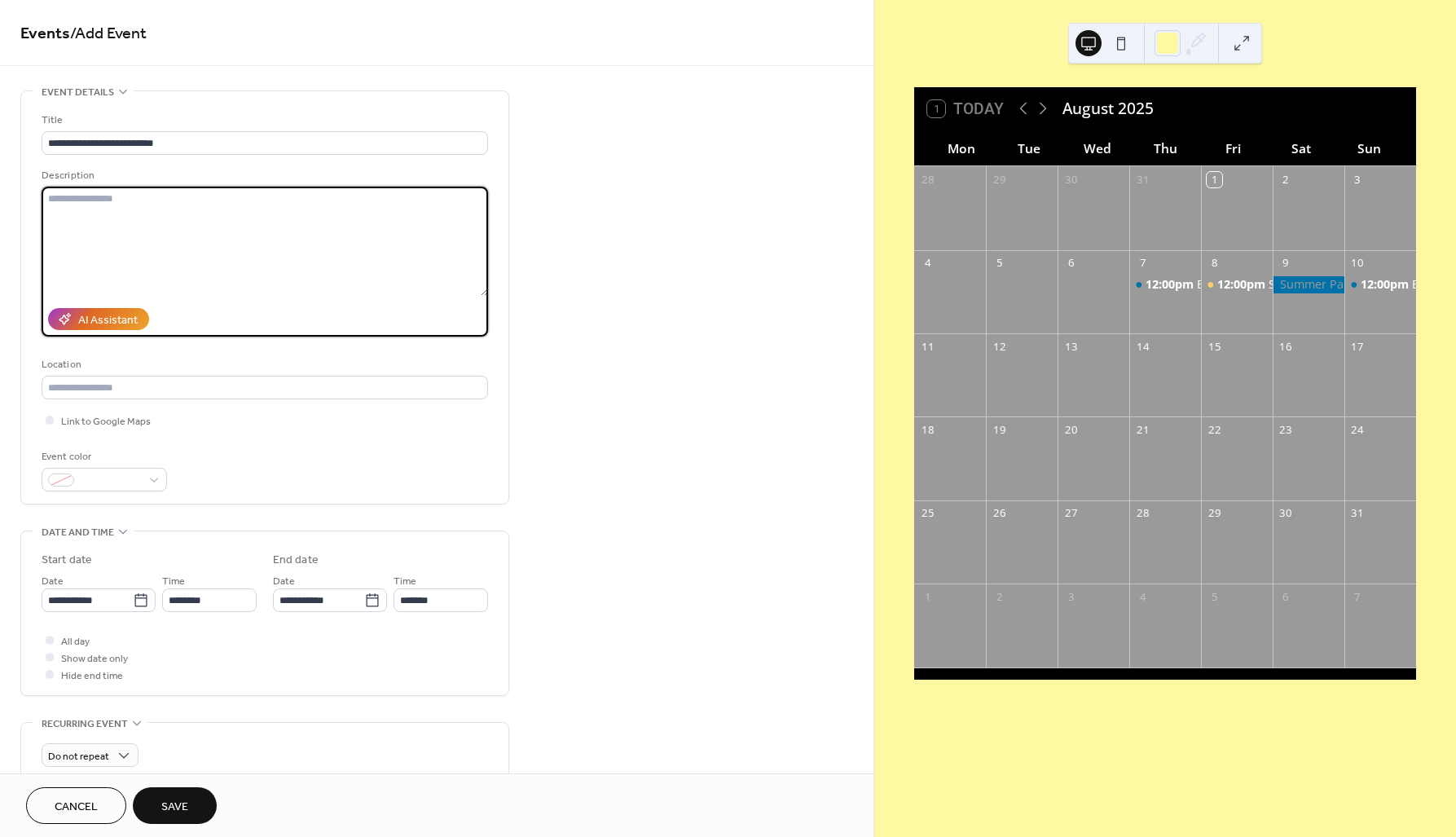 paste on "**********" 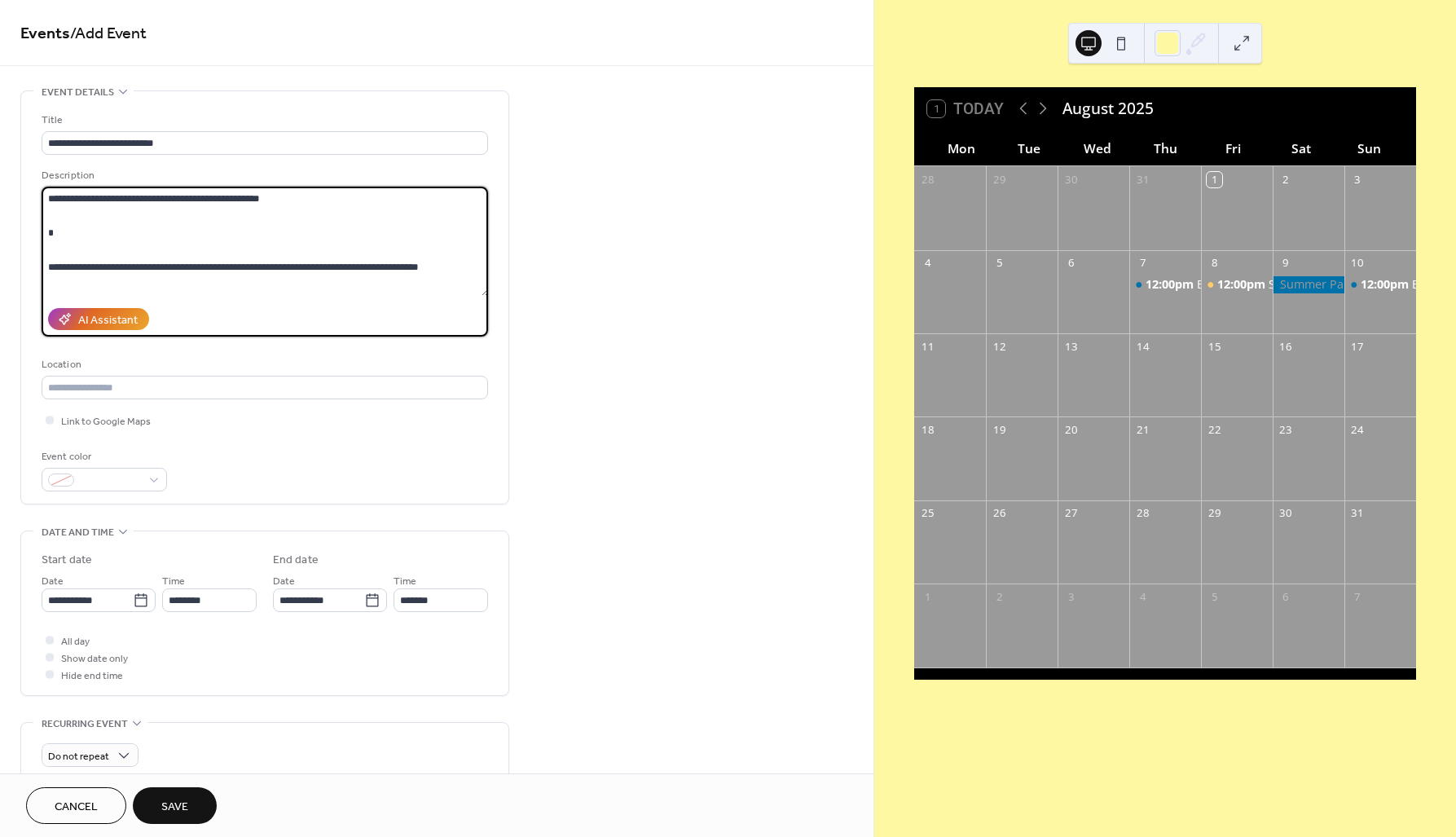 drag, startPoint x: 81, startPoint y: 222, endPoint x: 87, endPoint y: 256, distance: 34.52535 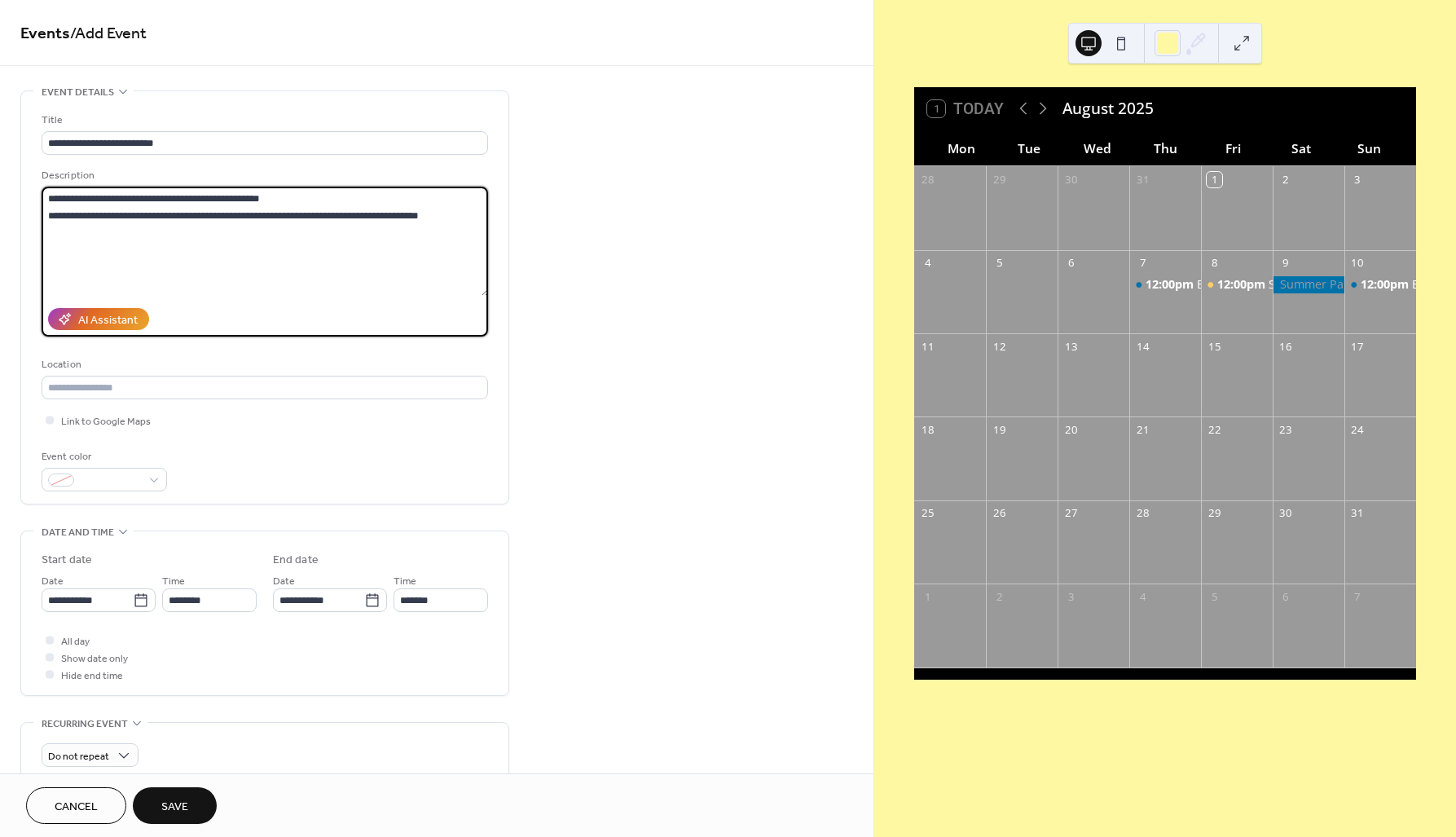 click on "**********" at bounding box center (265, 241) 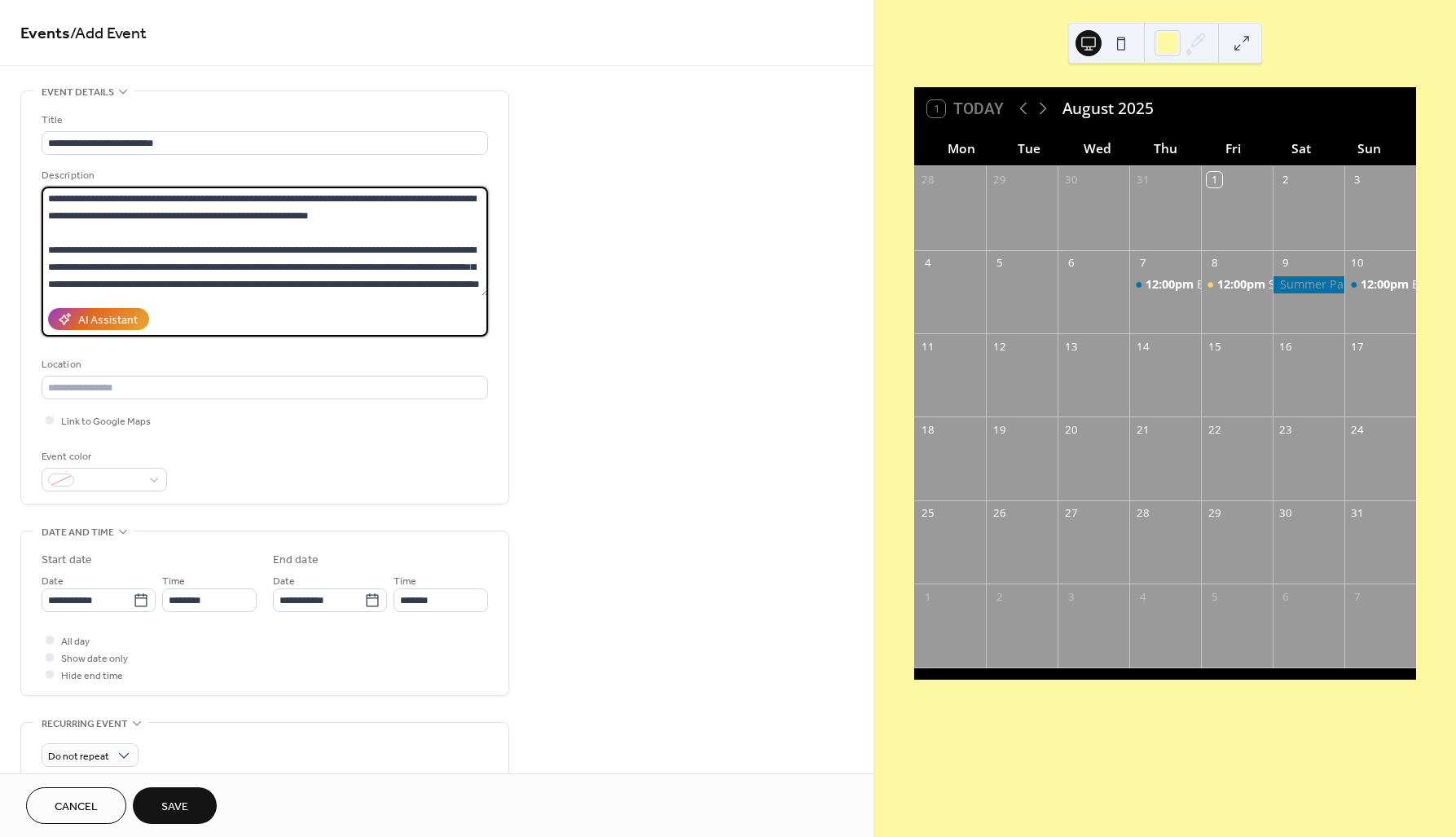 click on "**********" at bounding box center [265, 241] 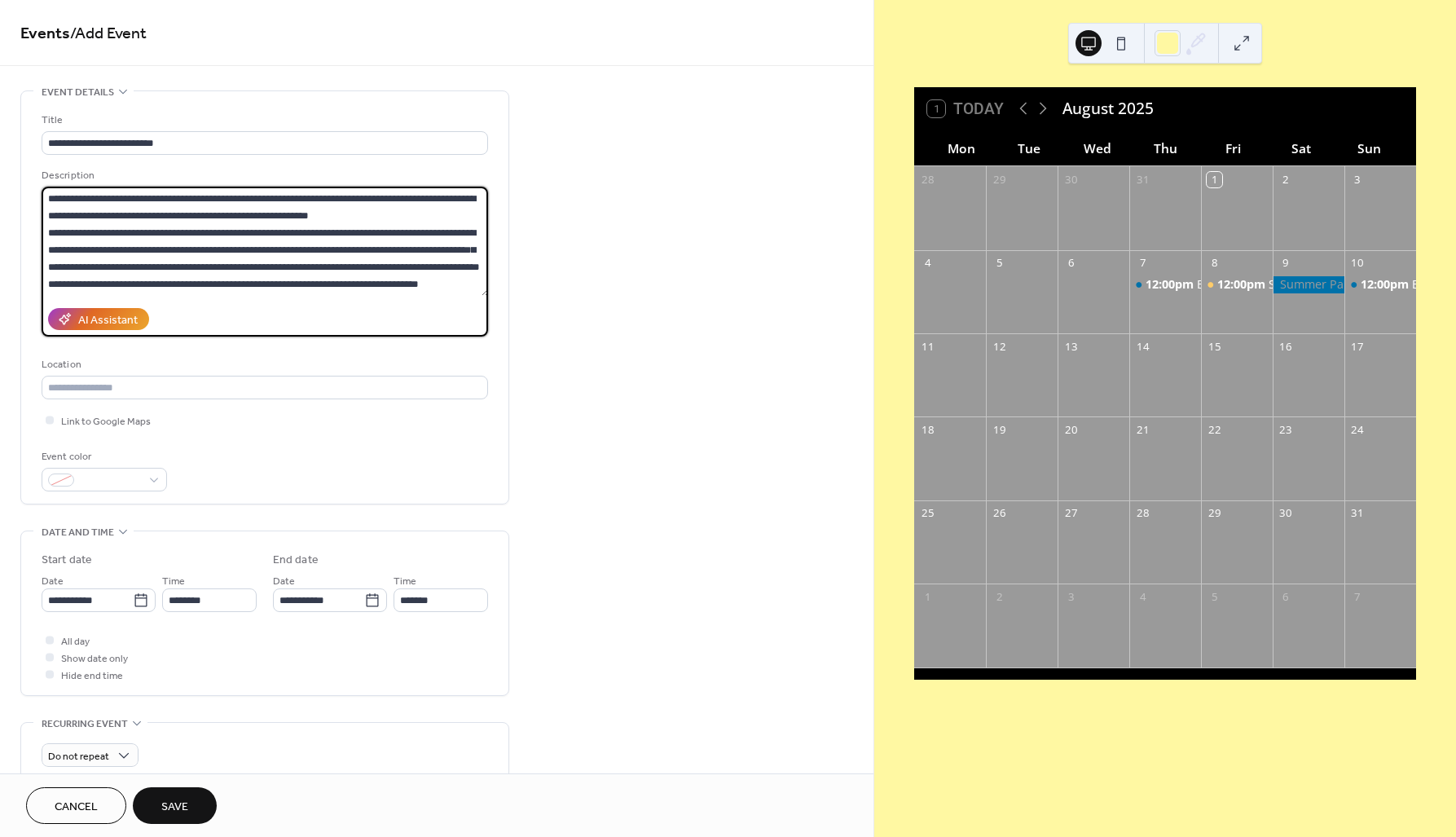 scroll, scrollTop: 16, scrollLeft: 0, axis: vertical 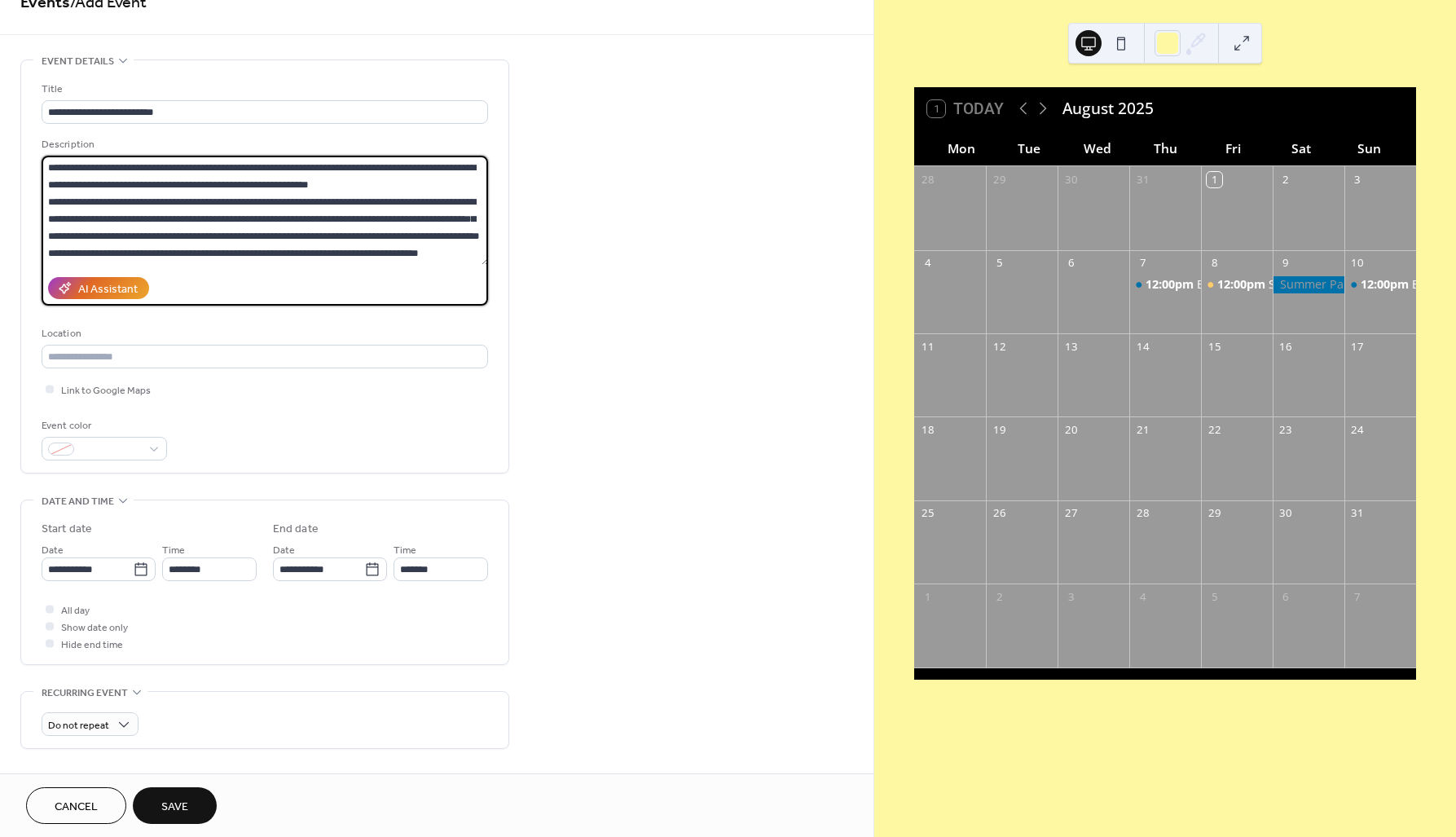 click on "**********" at bounding box center (265, 210) 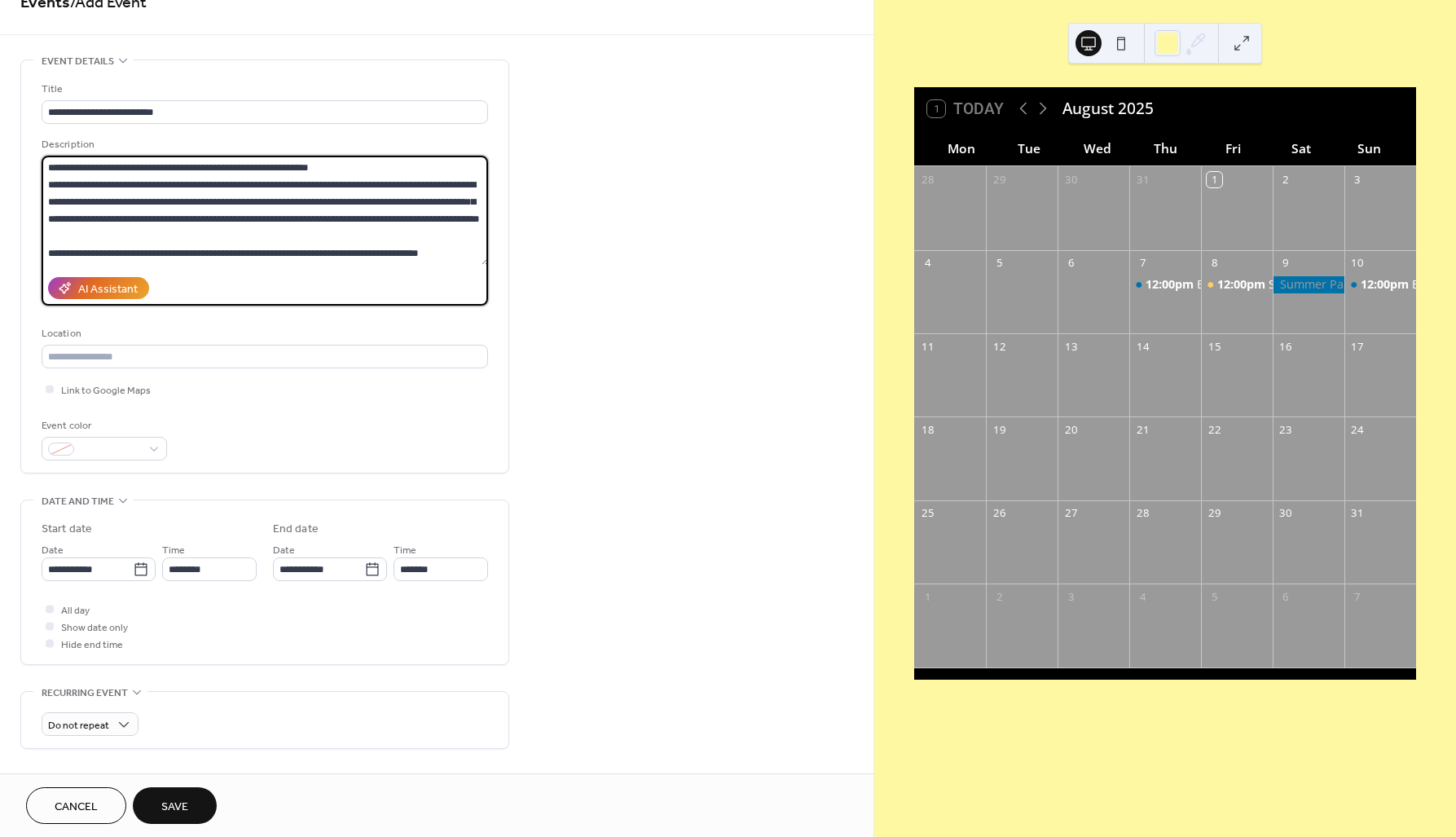scroll, scrollTop: 34, scrollLeft: 0, axis: vertical 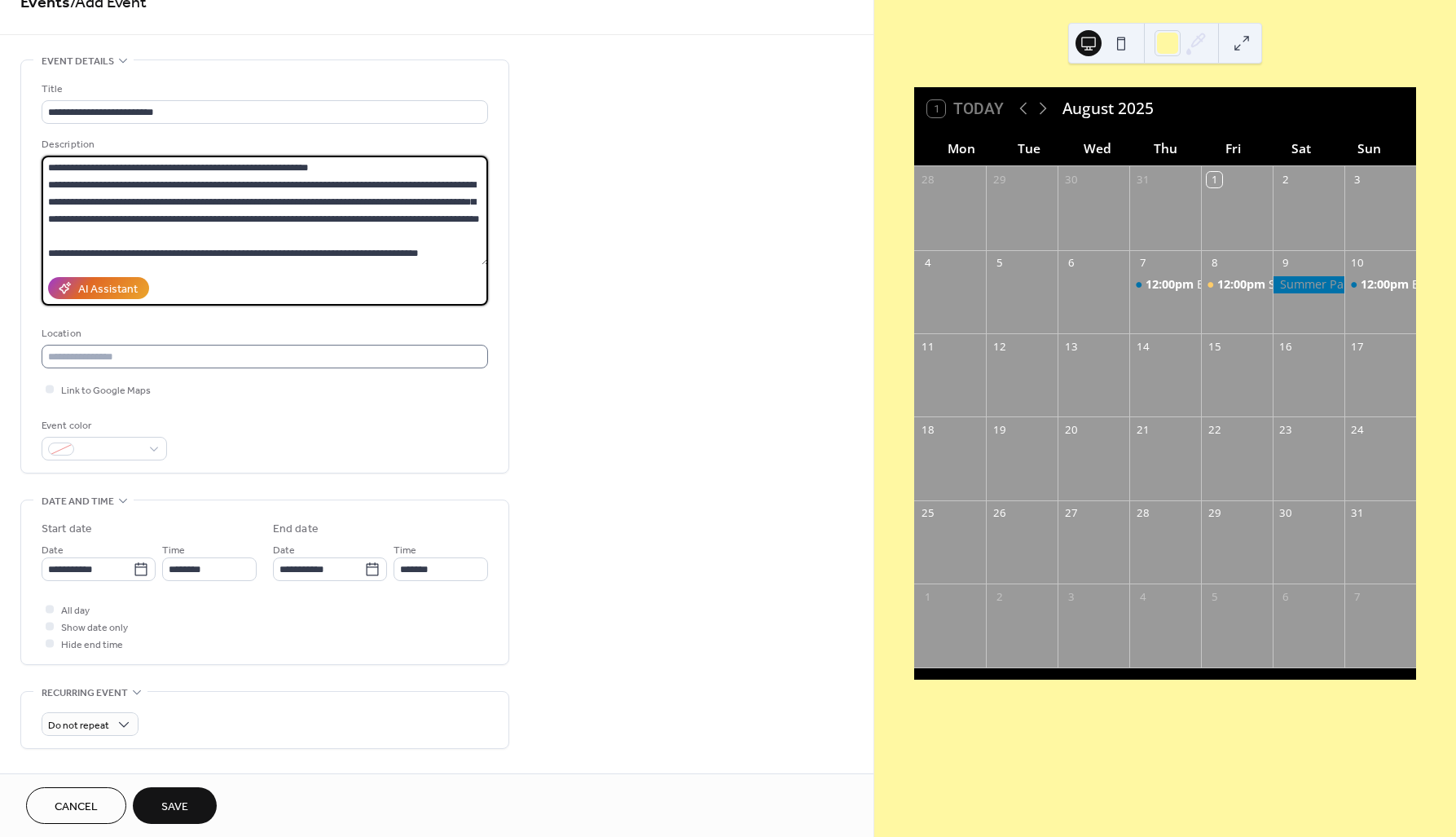 type on "**********" 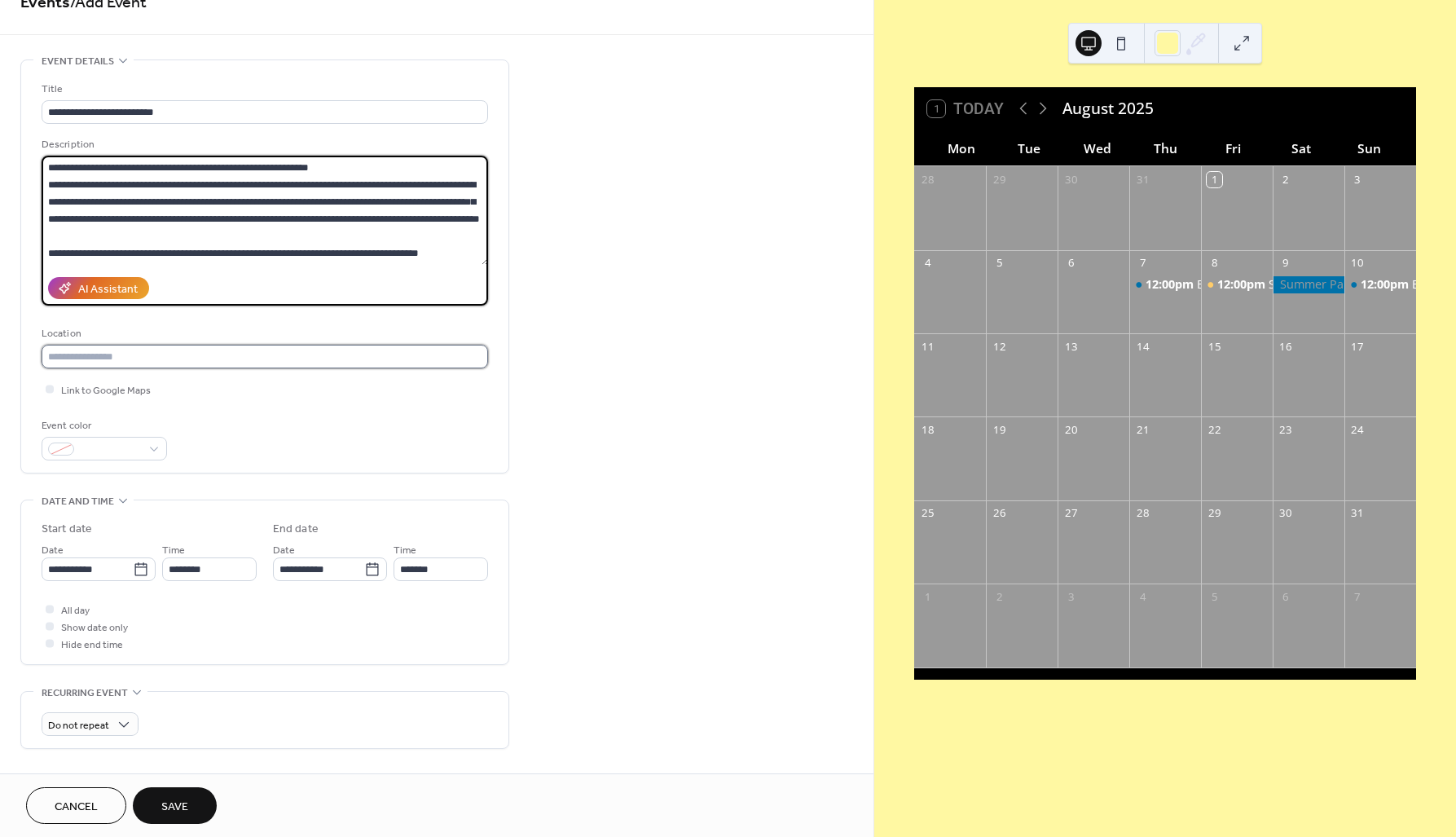 click at bounding box center (265, 356) 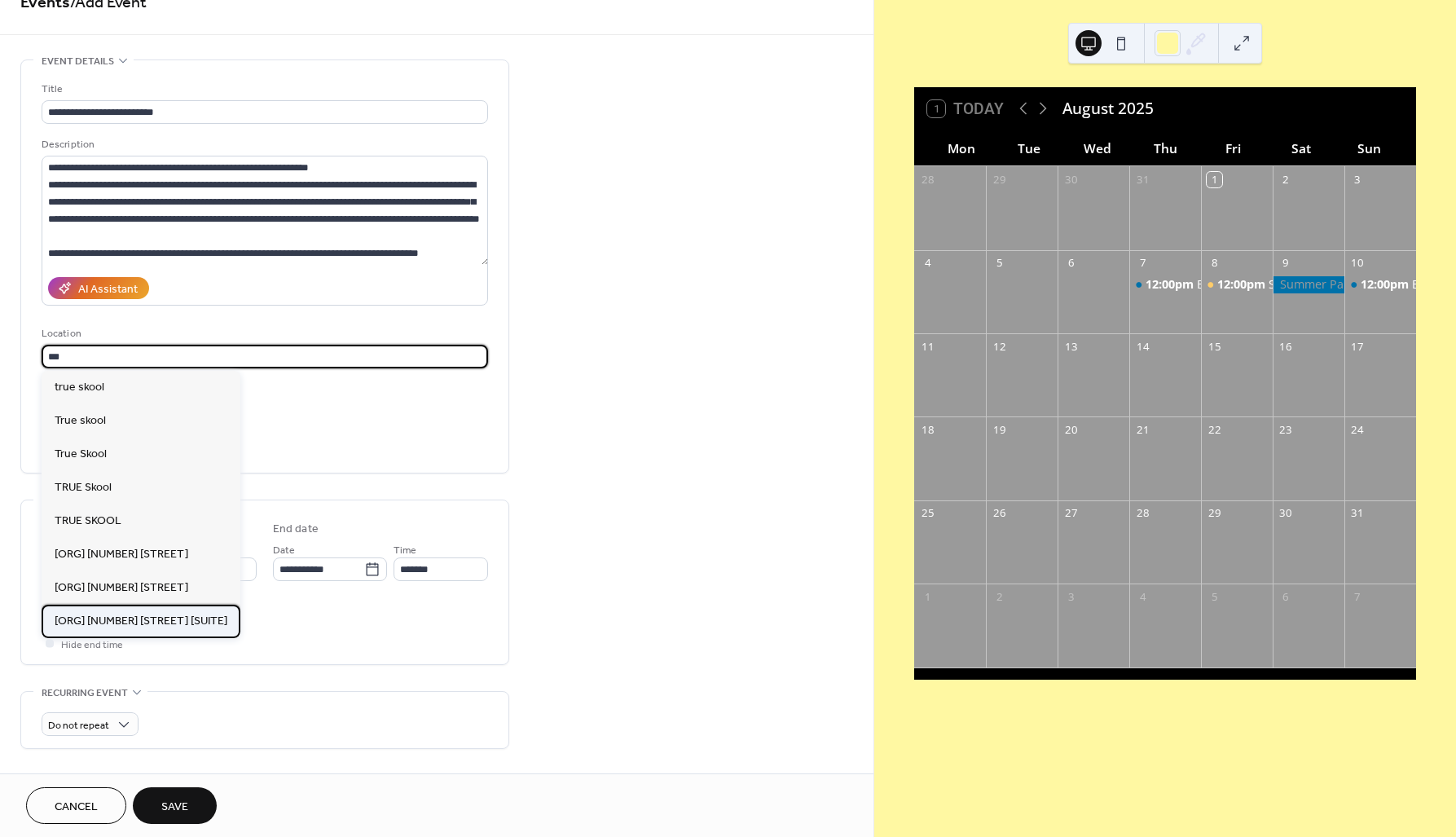 click on "[ORG] [NUMBER] [STREET] [SUITE]" at bounding box center [141, 620] 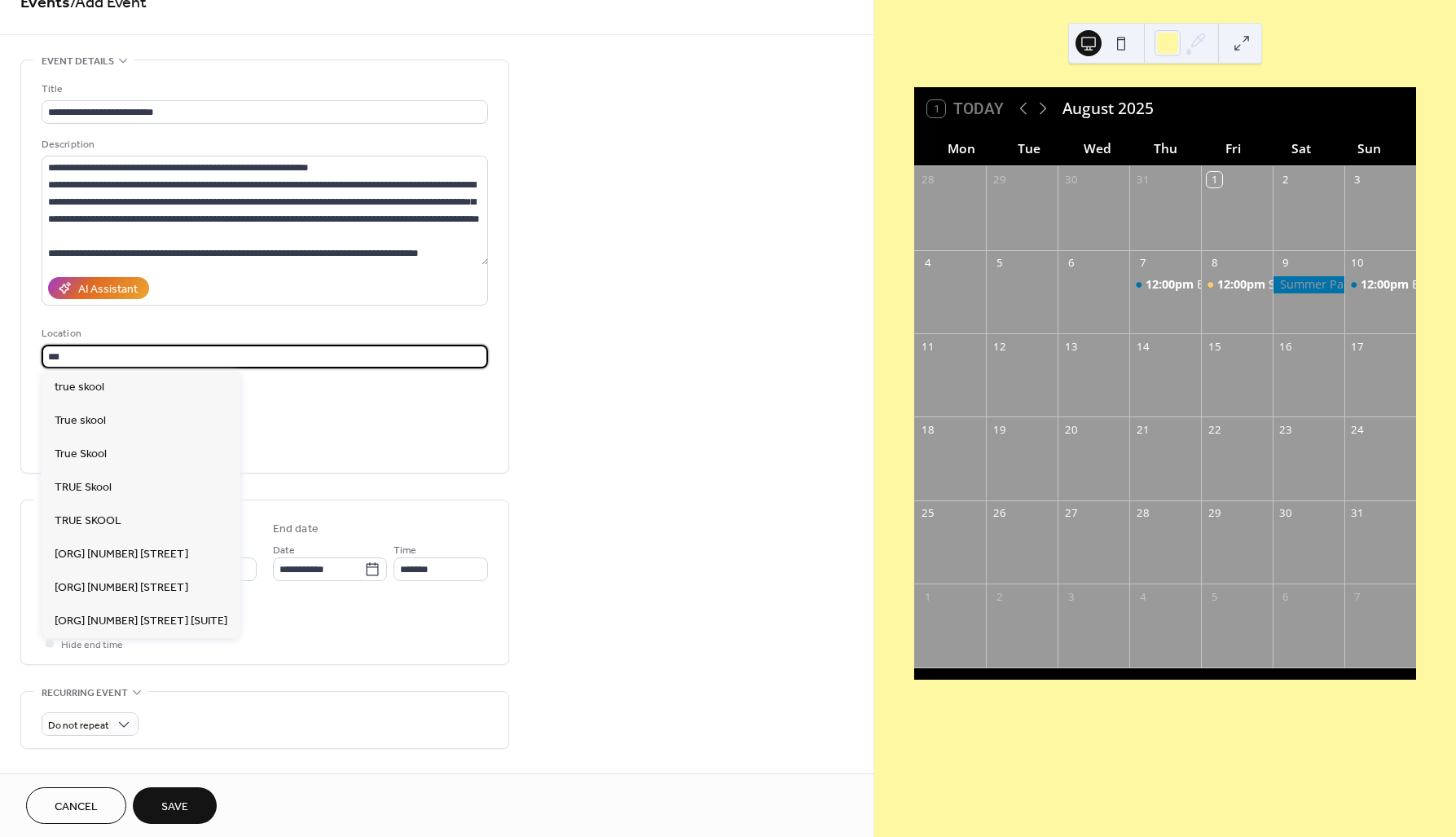 type on "**********" 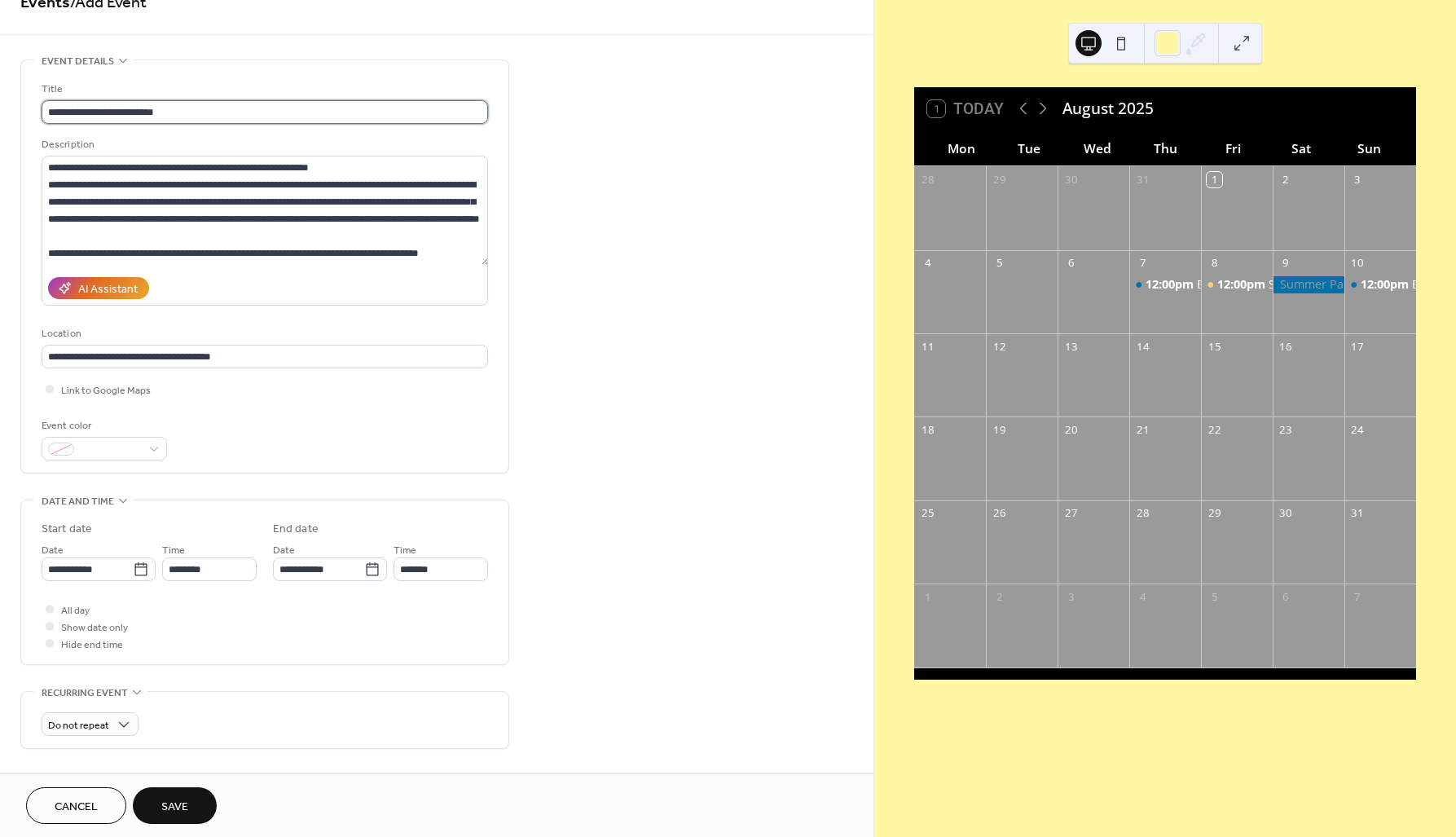 click on "**********" at bounding box center (265, 112) 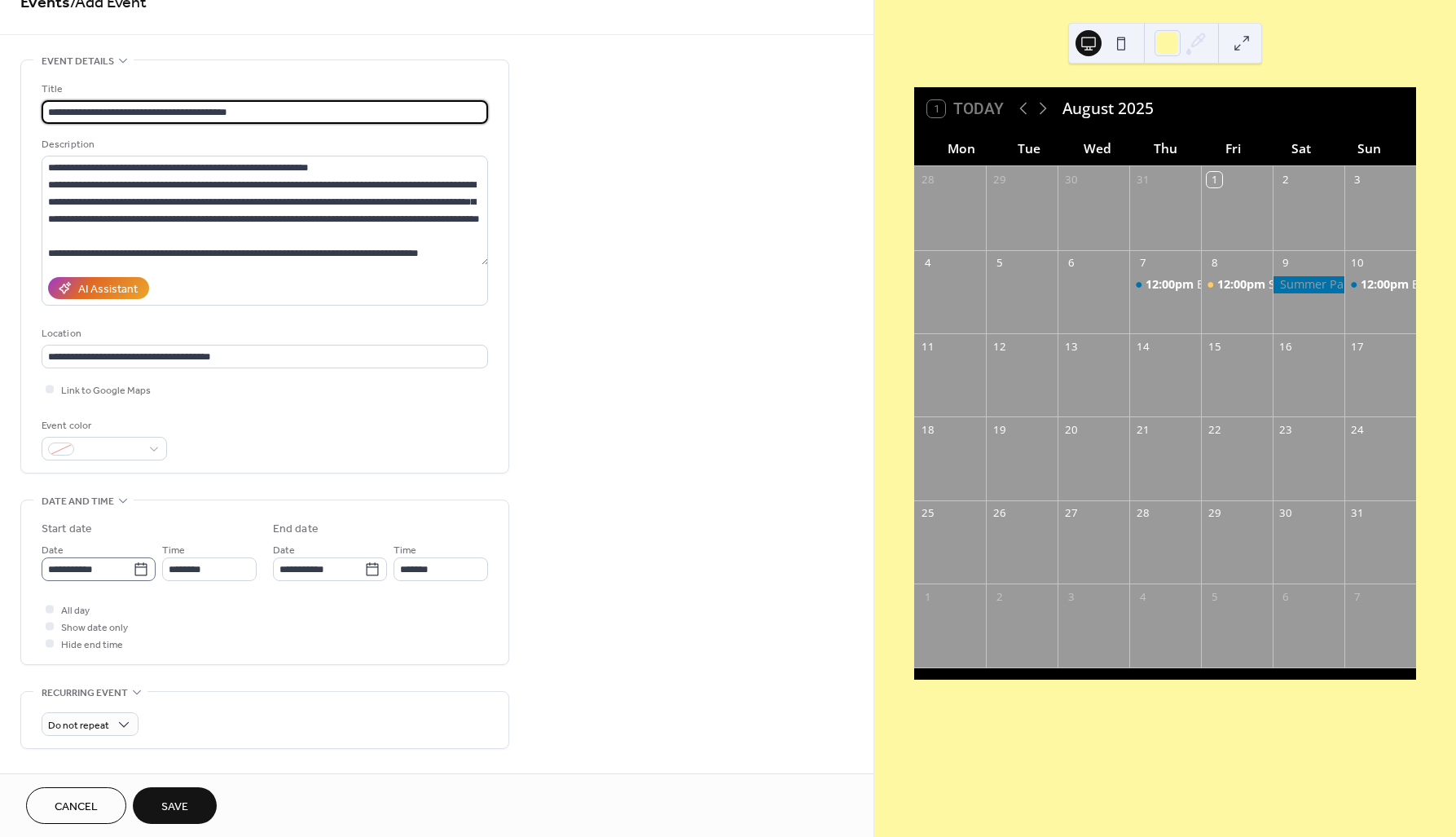 type on "**********" 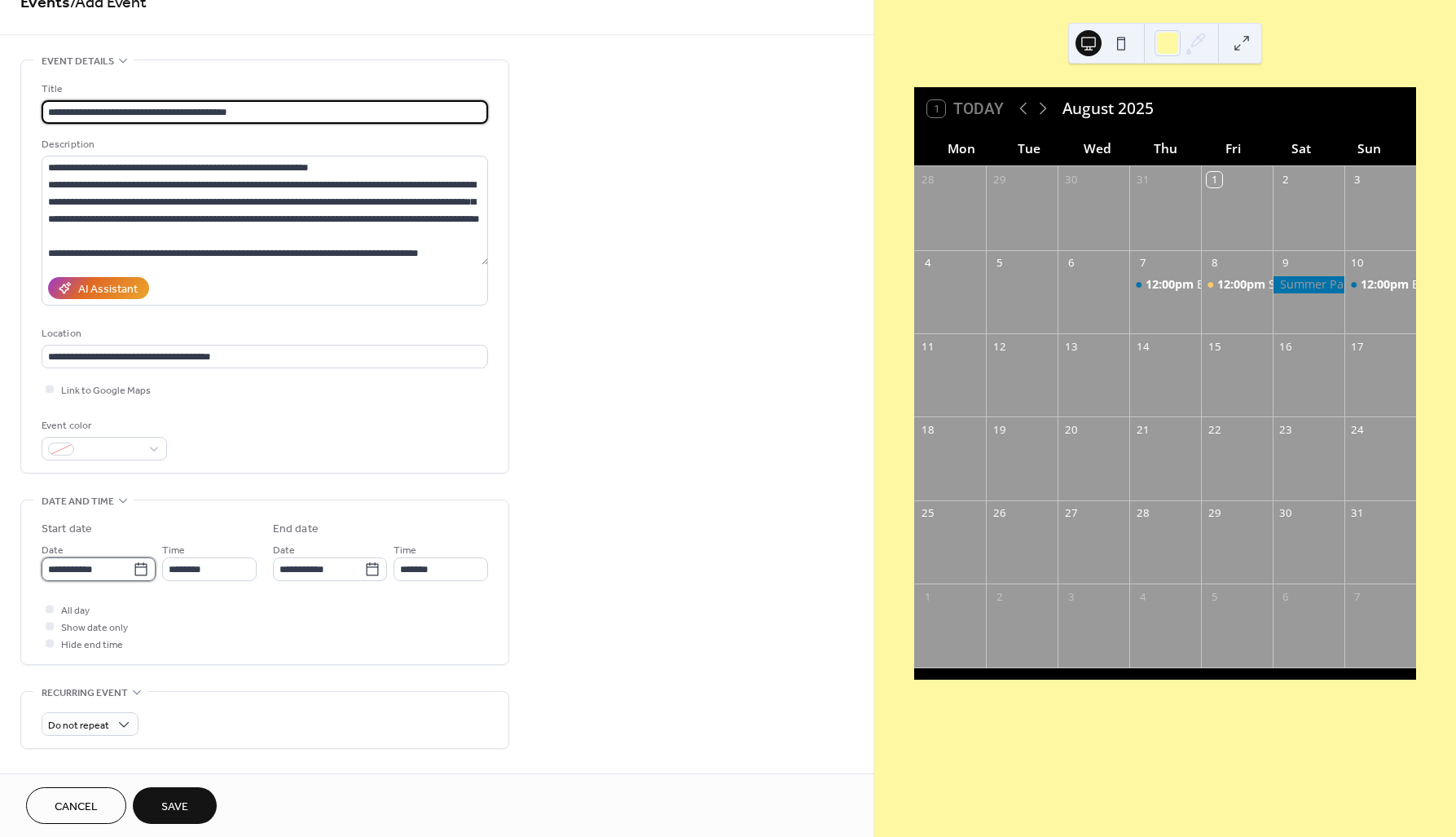 click on "**********" at bounding box center (87, 569) 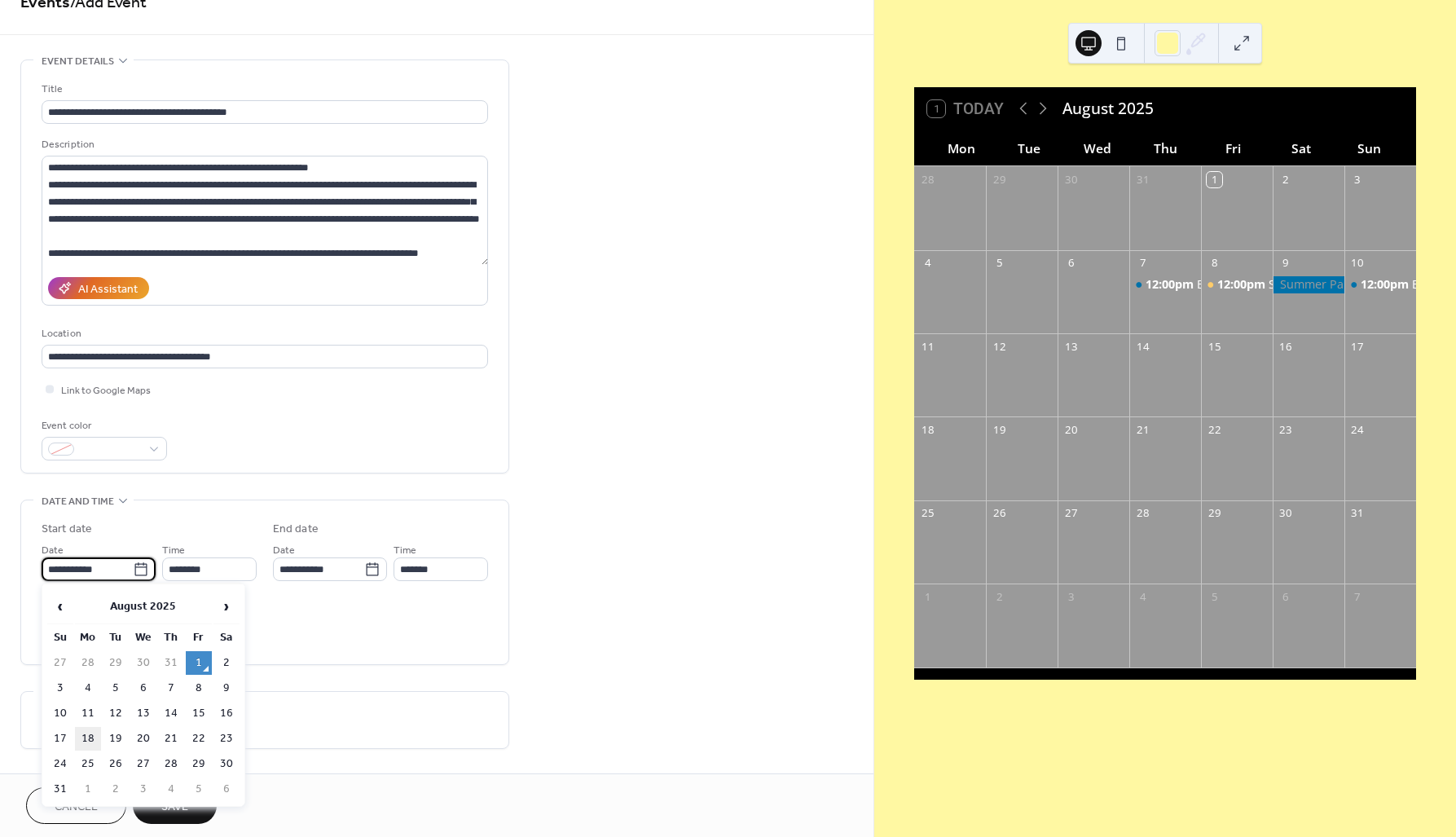 click on "18" at bounding box center [88, 738] 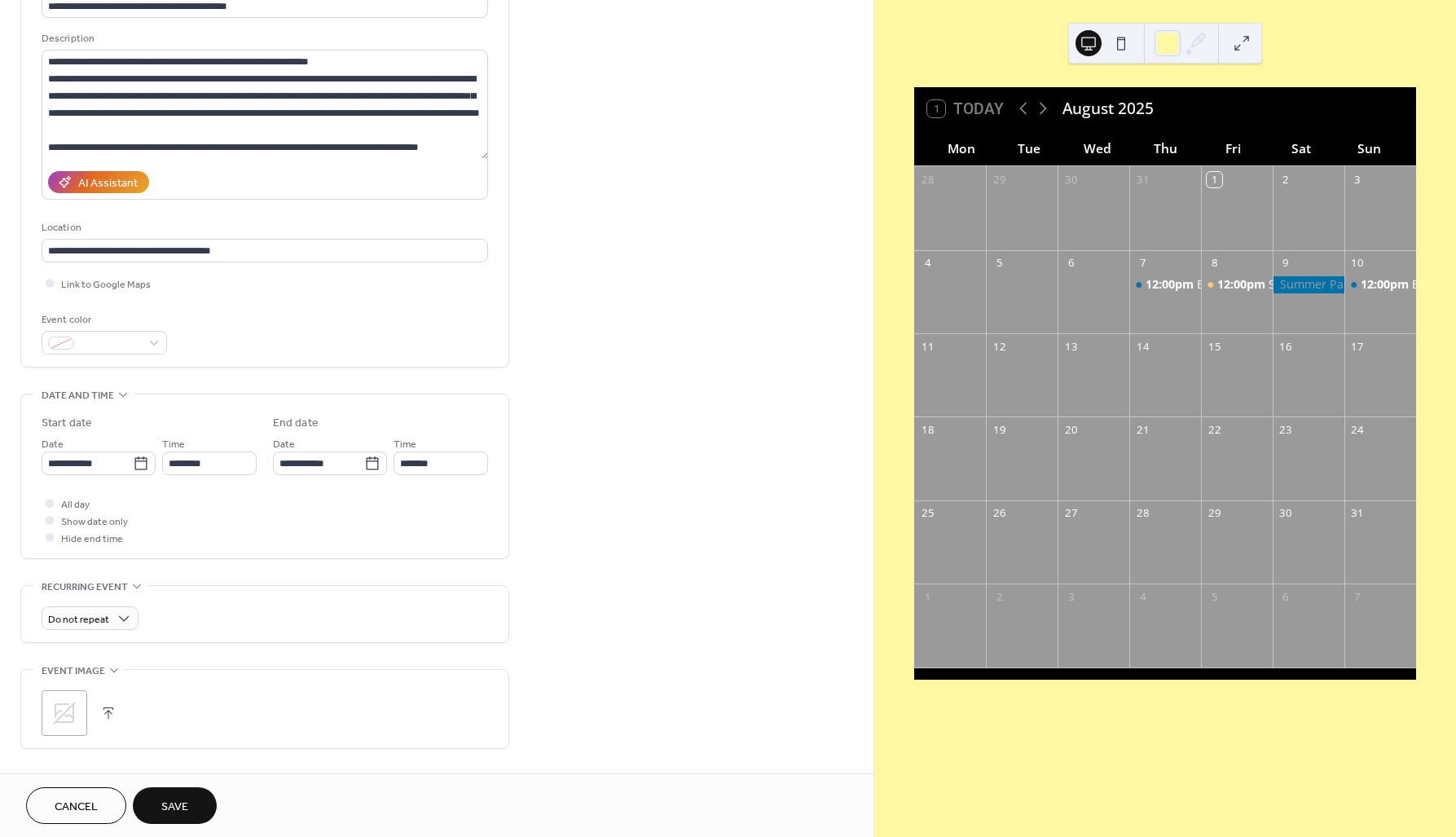 scroll, scrollTop: 174, scrollLeft: 0, axis: vertical 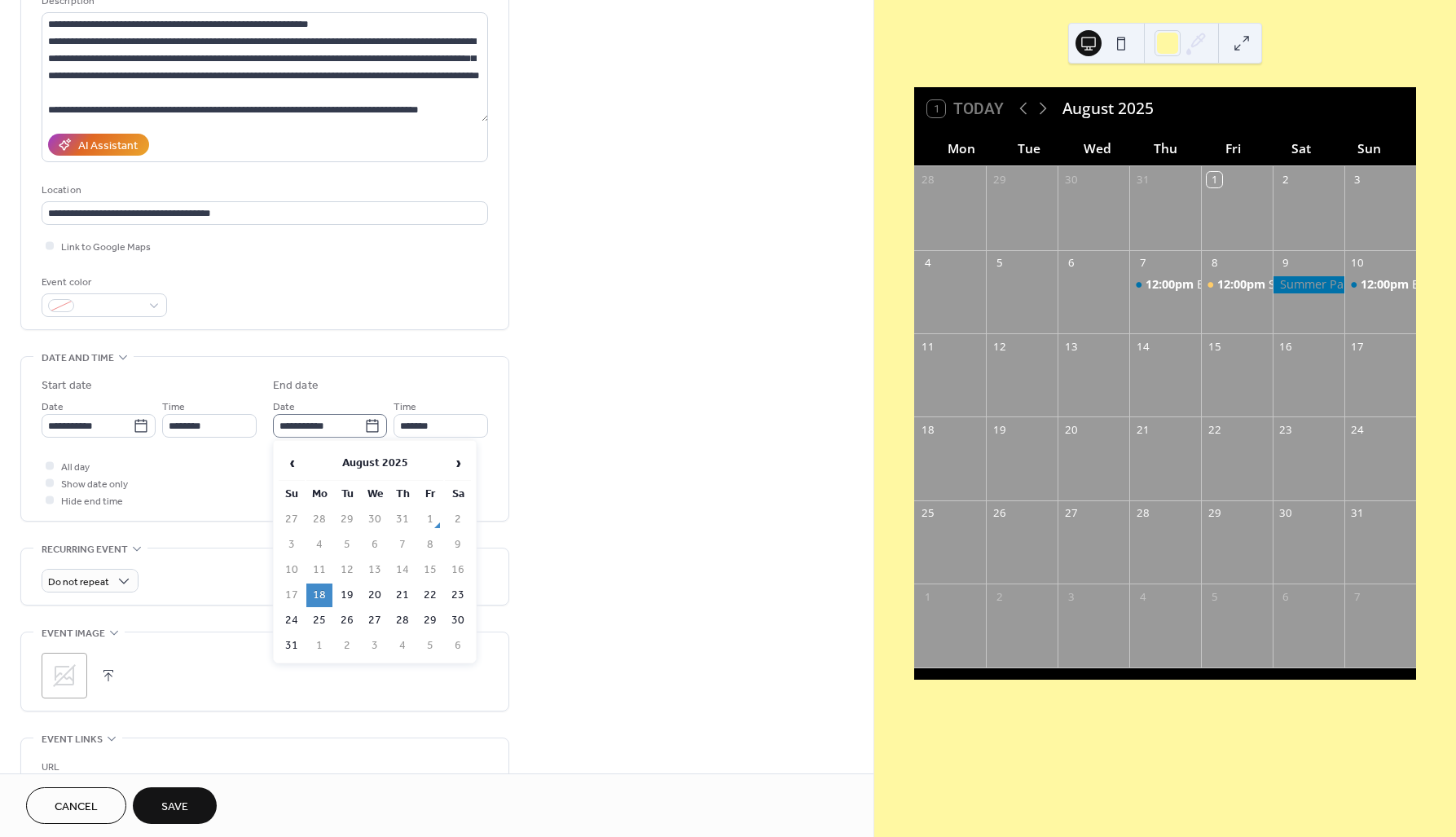 click 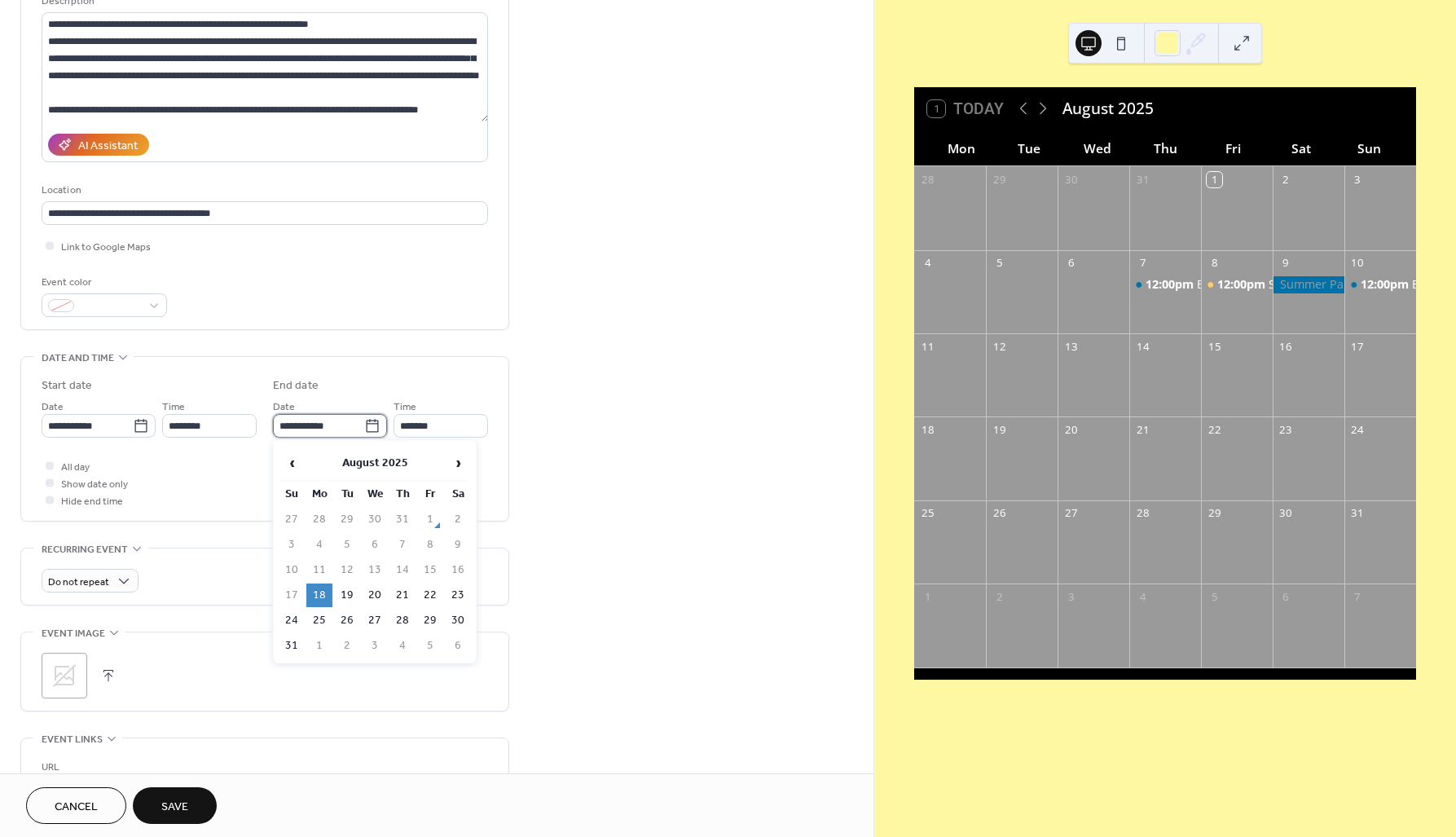 click on "**********" at bounding box center (319, 425) 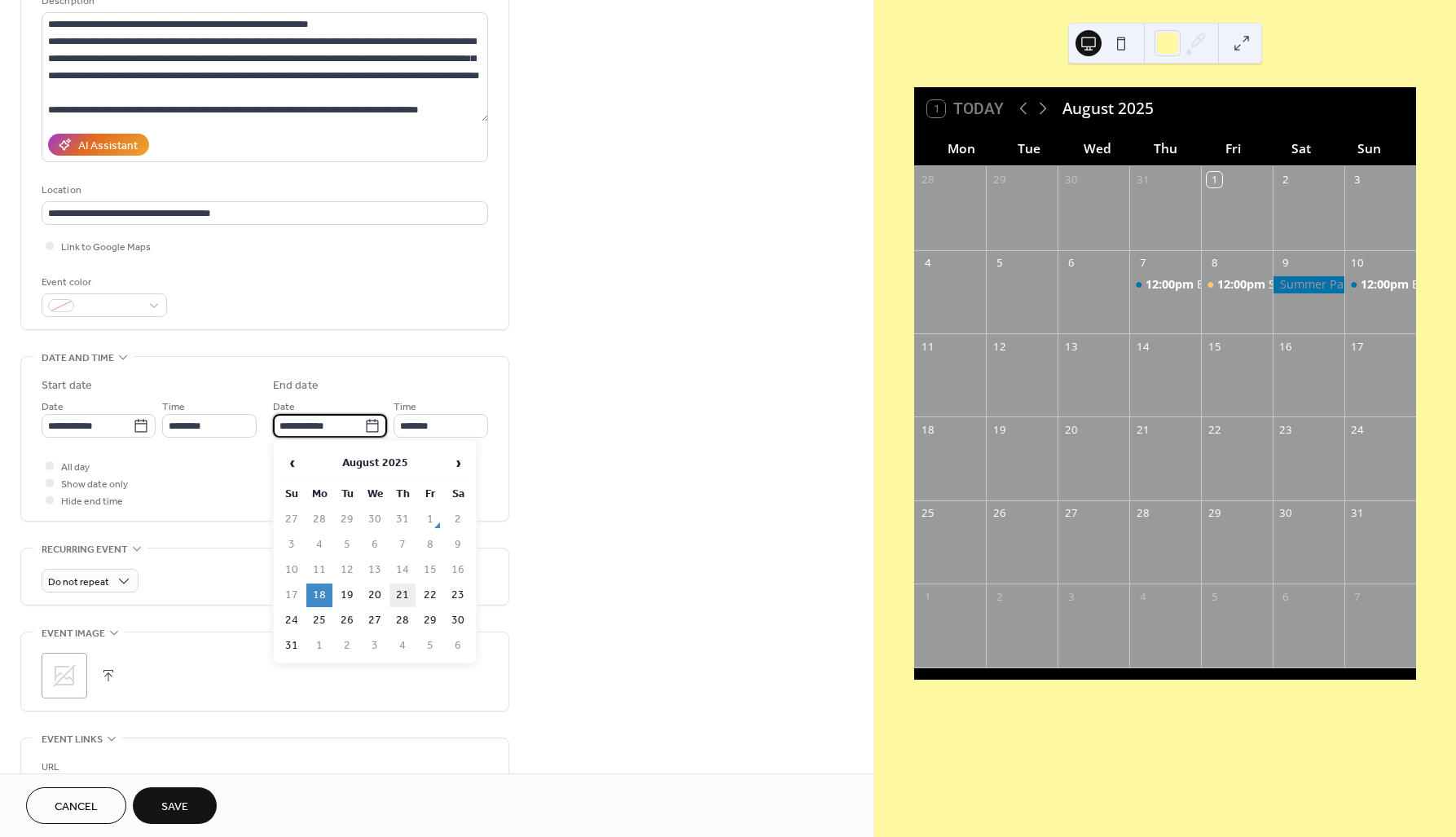 click on "21" at bounding box center (402, 595) 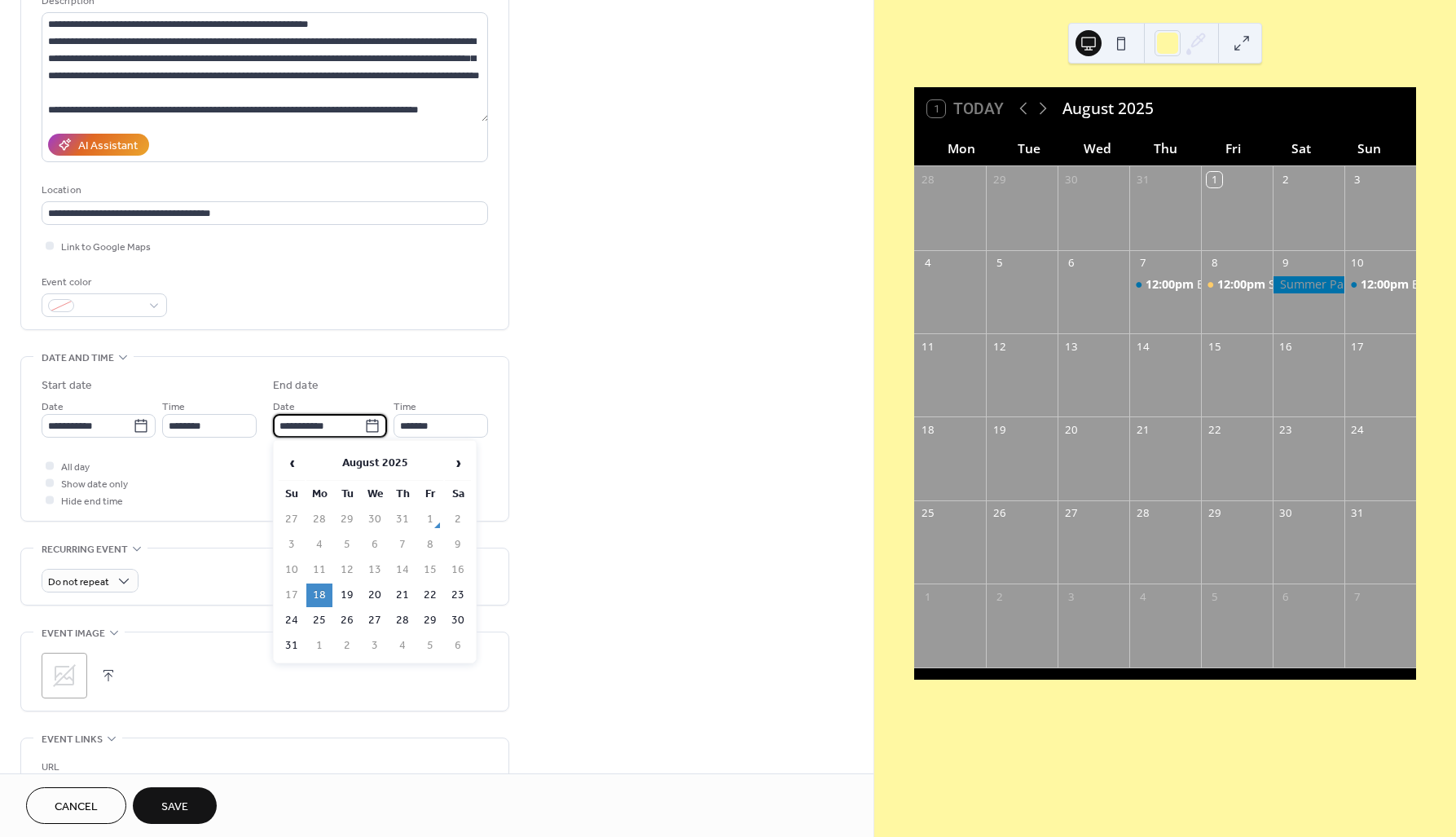 type on "**********" 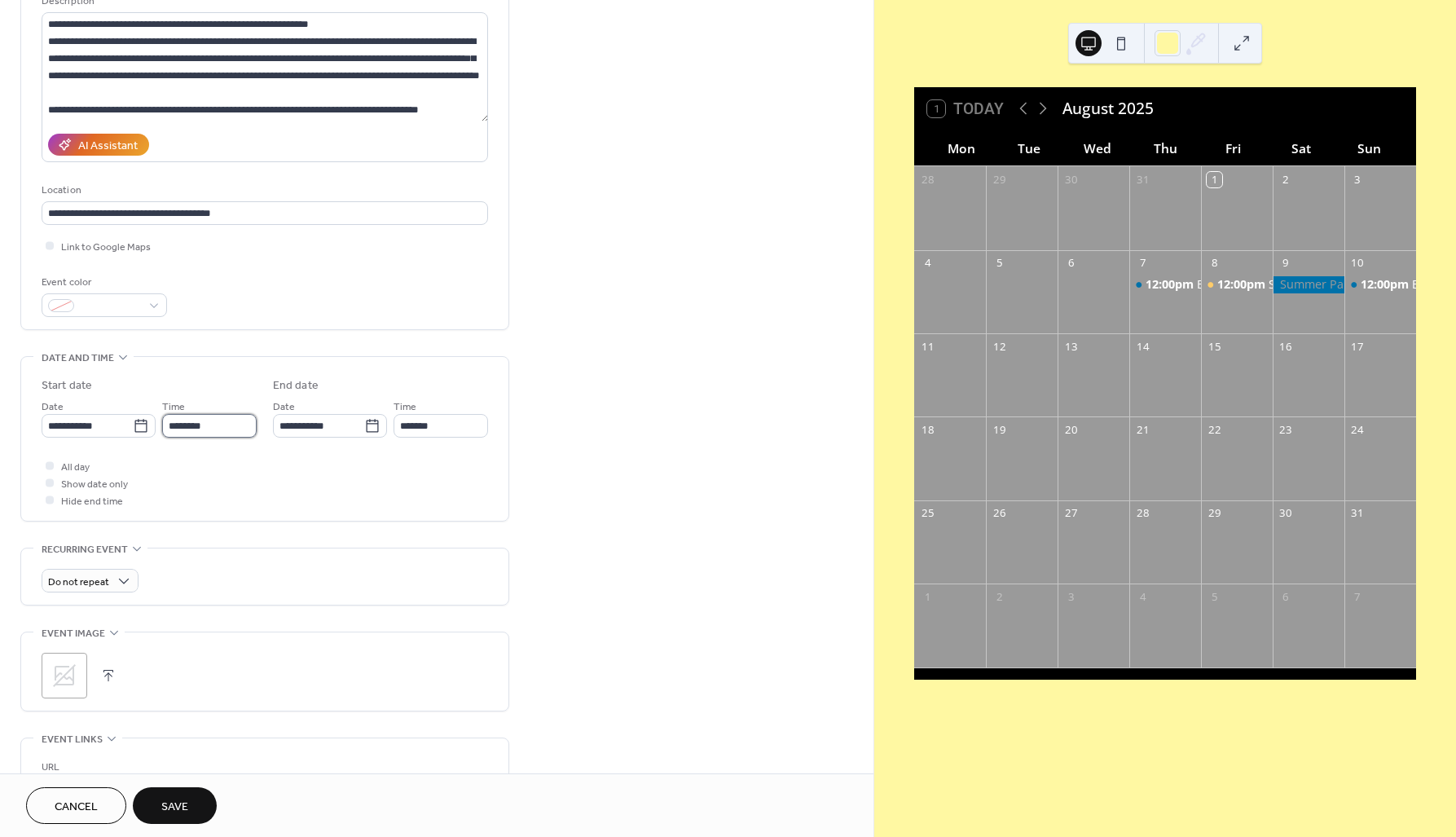 click on "********" at bounding box center [209, 425] 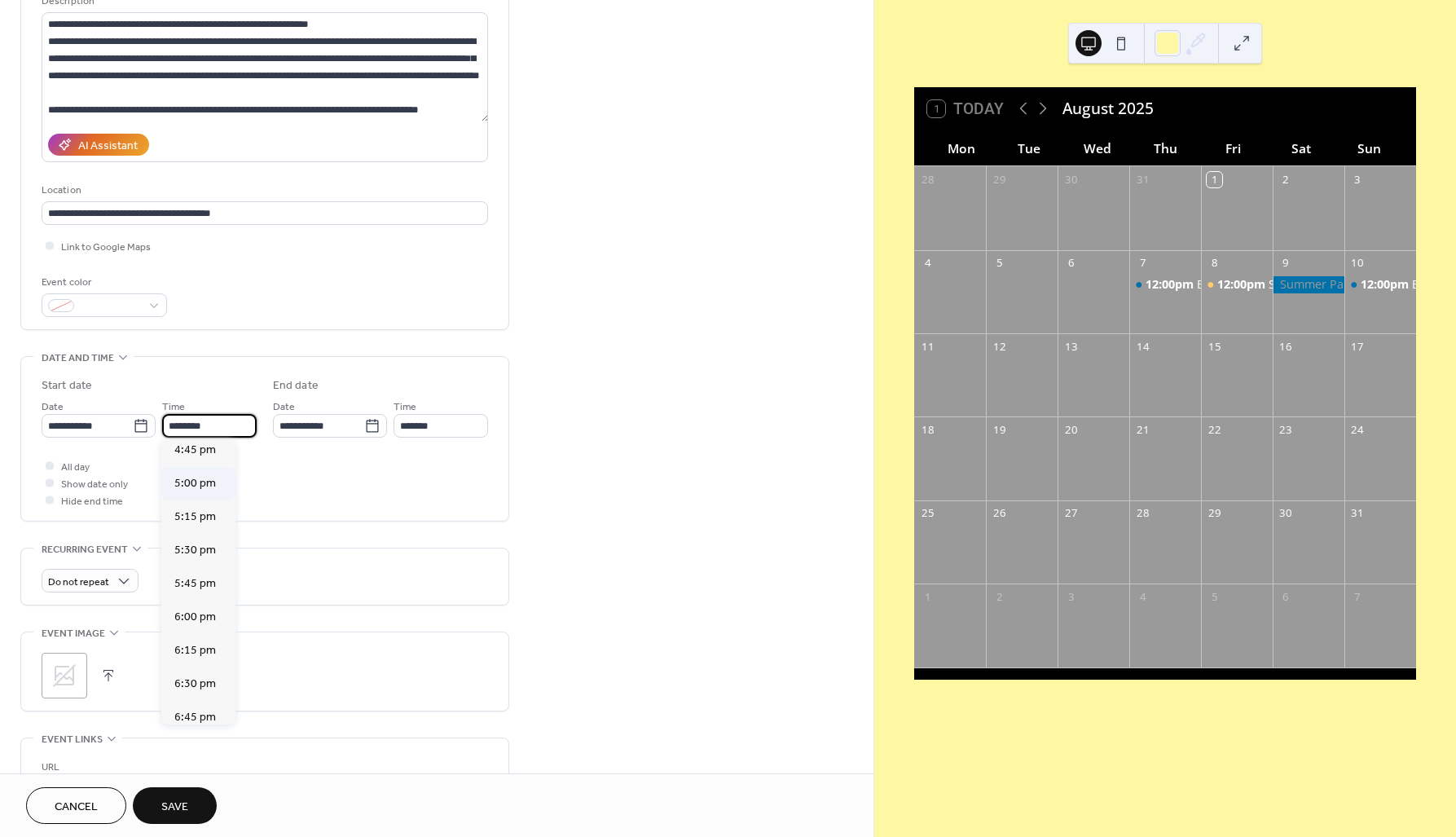 scroll, scrollTop: 2235, scrollLeft: 0, axis: vertical 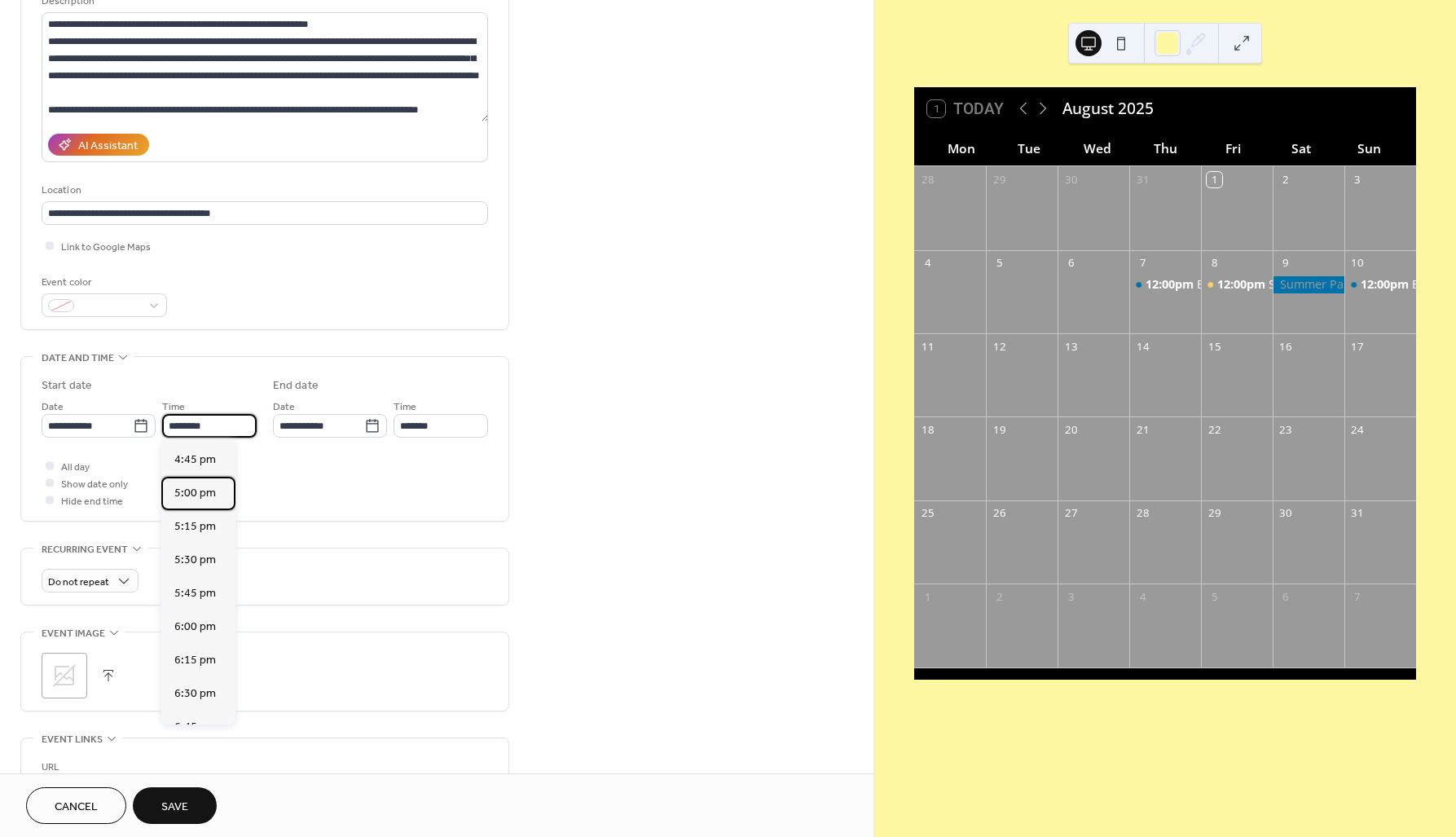 click on "5:00 pm" at bounding box center [195, 493] 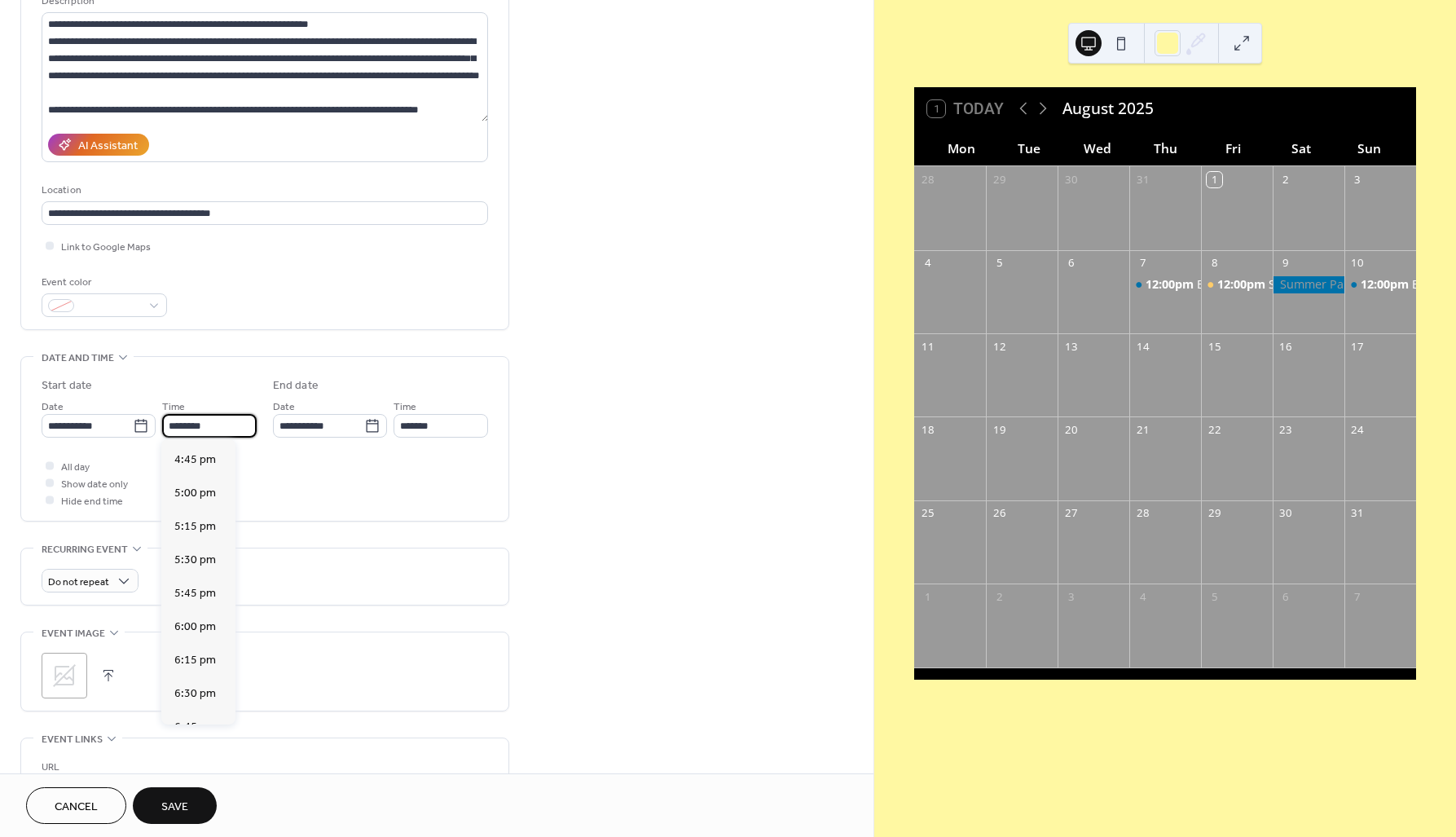 type on "*******" 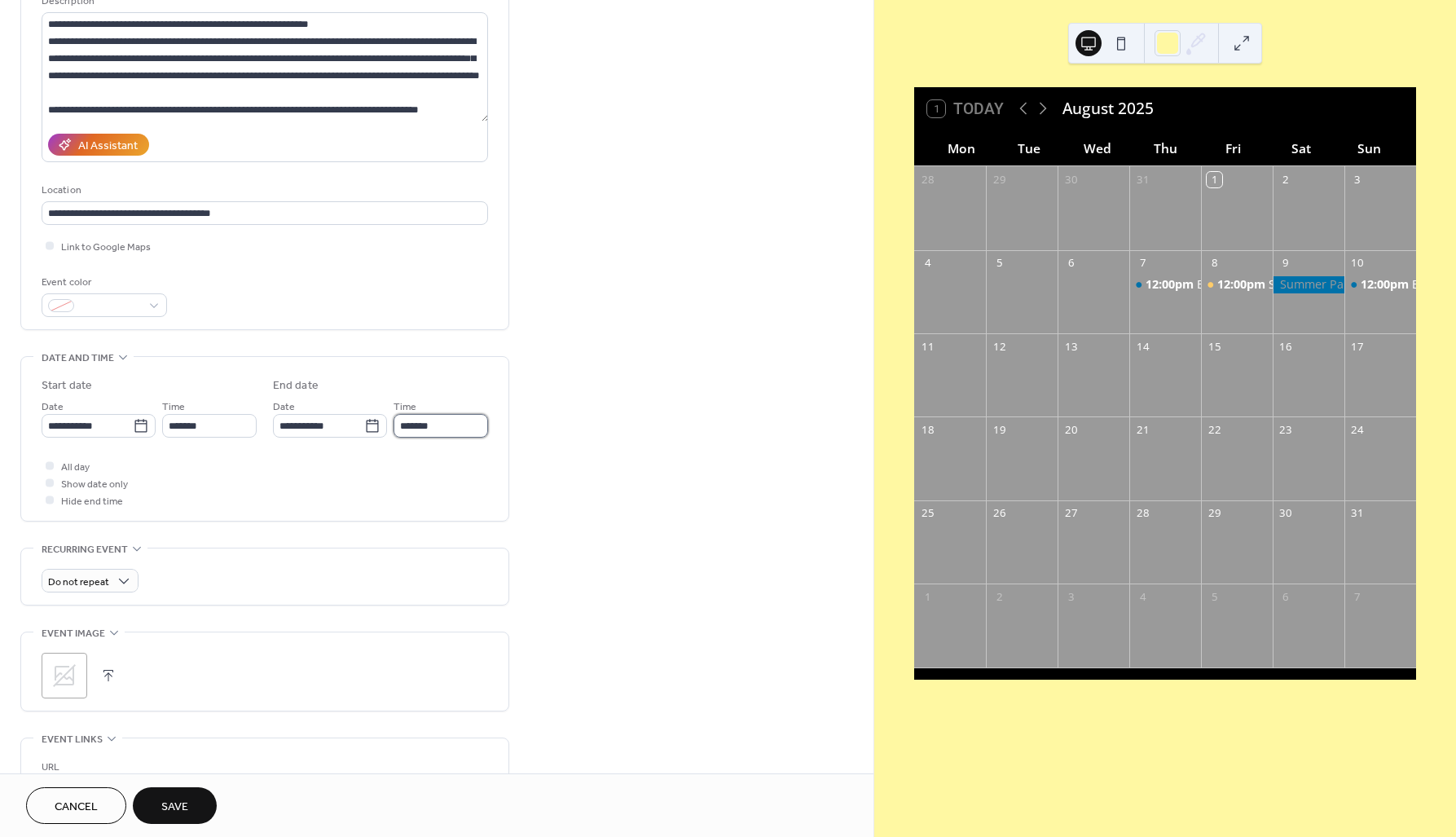 click on "*******" at bounding box center [441, 425] 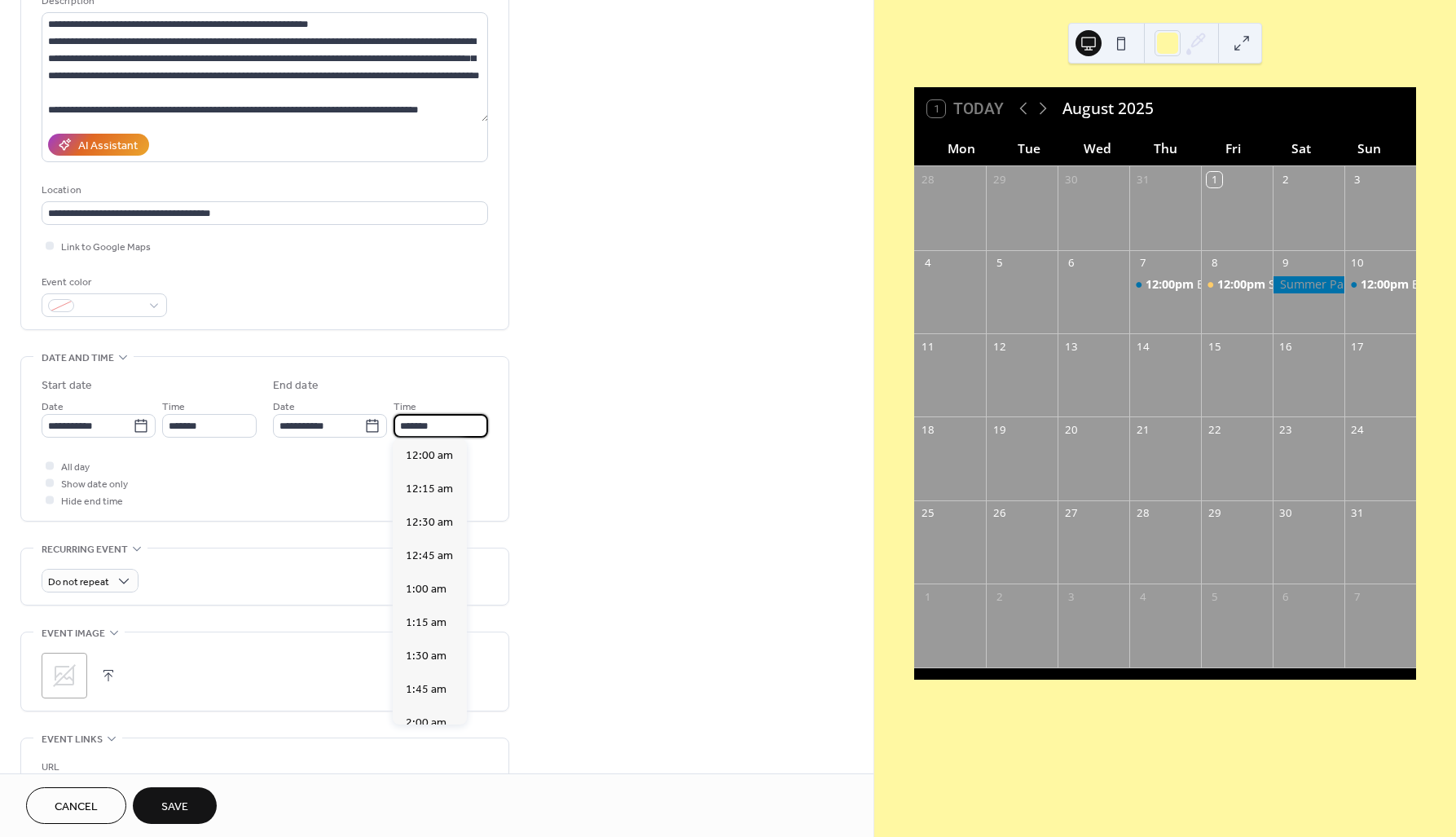 scroll, scrollTop: 2367, scrollLeft: 0, axis: vertical 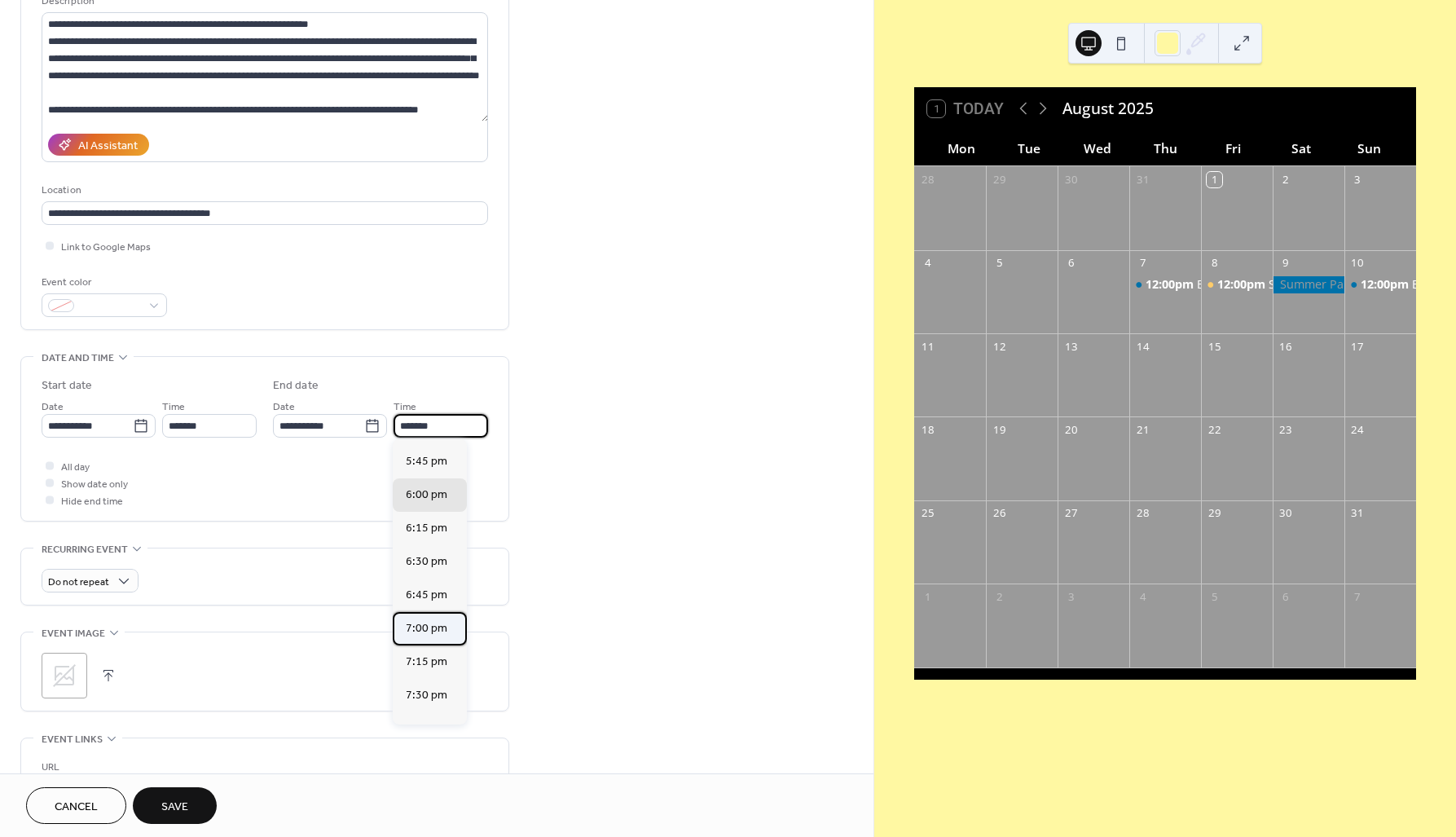 click on "7:00 pm" at bounding box center (426, 628) 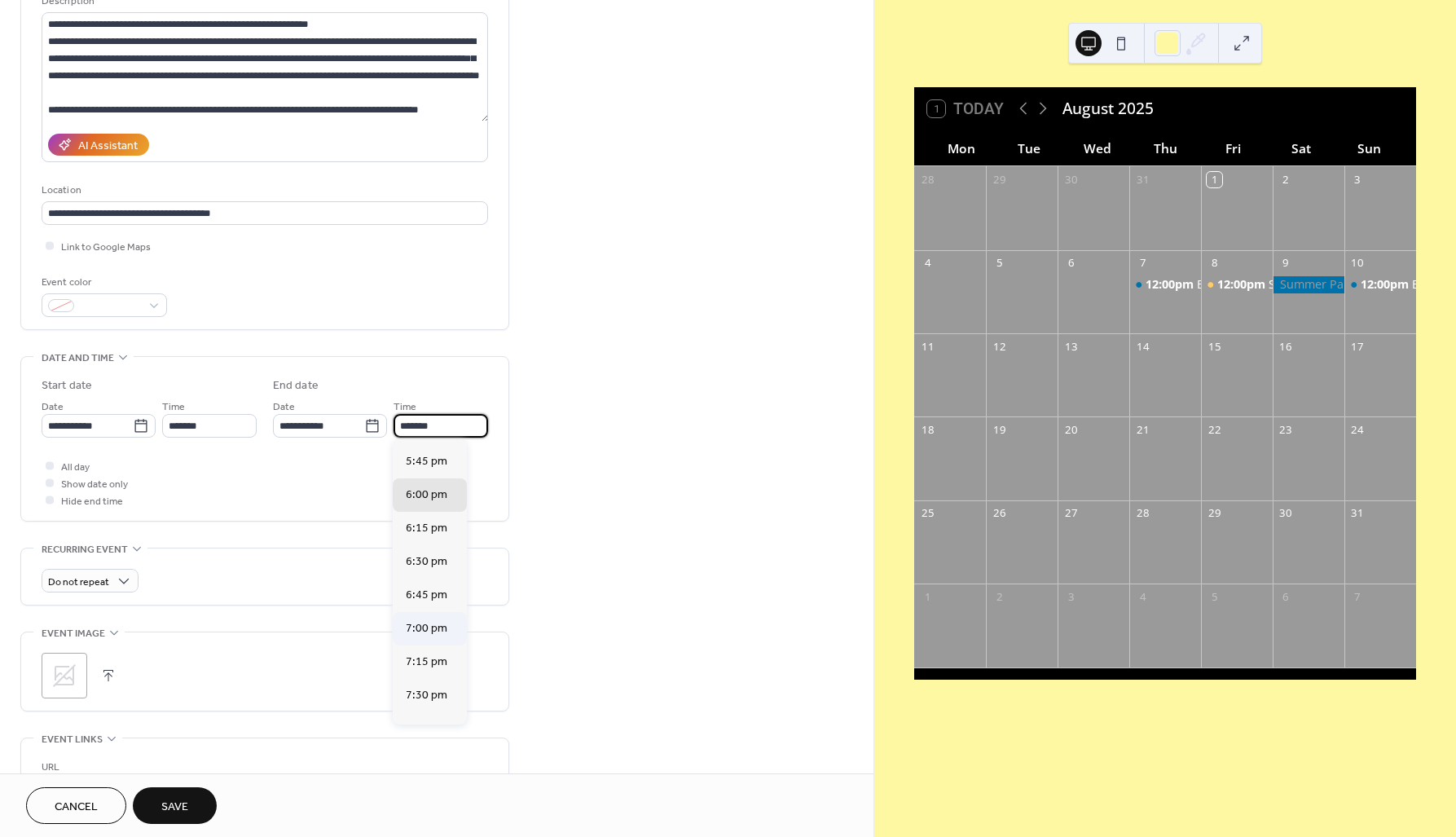 type on "*******" 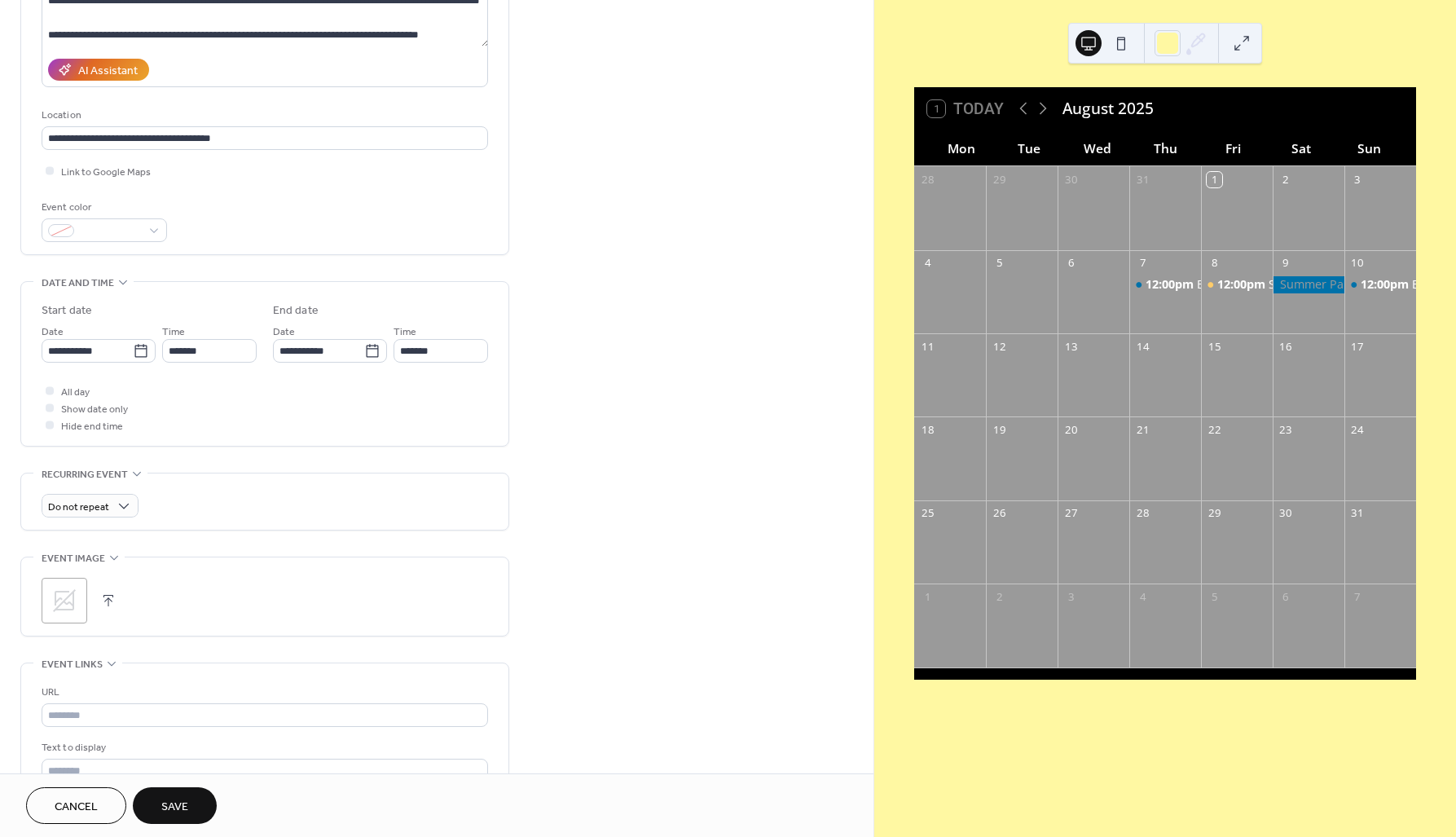scroll, scrollTop: 250, scrollLeft: 0, axis: vertical 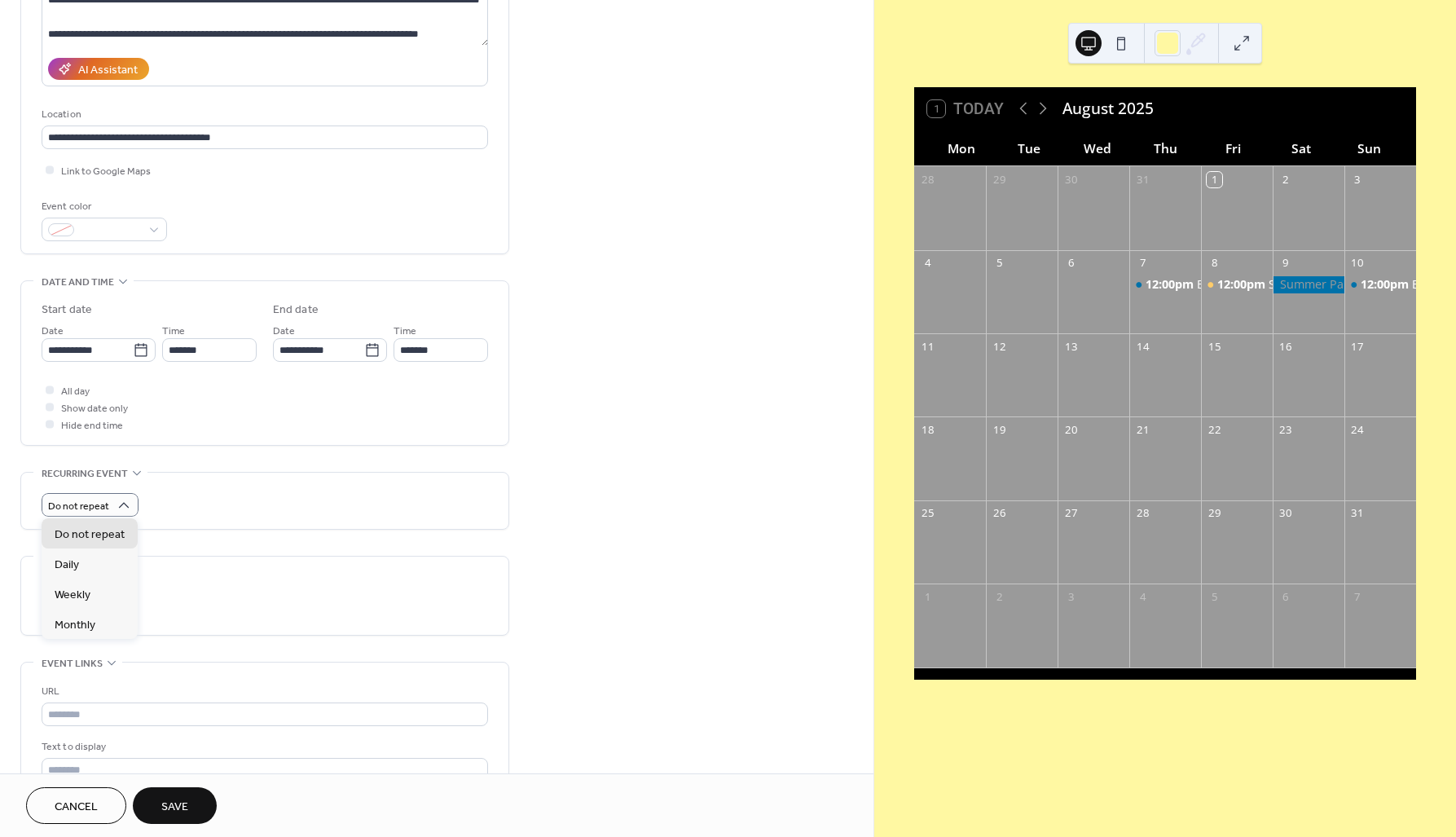 click on "Do not repeat" at bounding box center (265, 500) 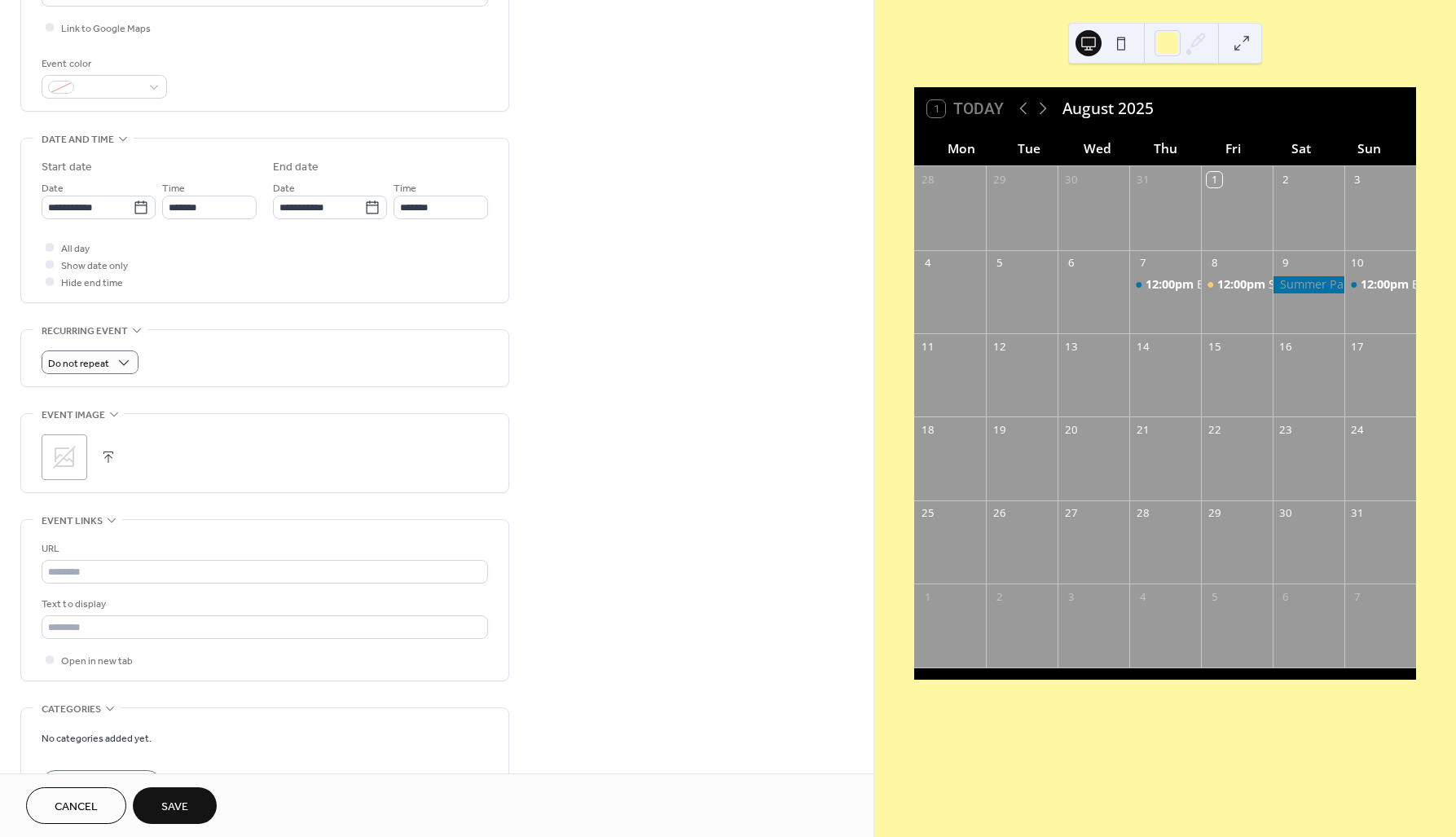 scroll, scrollTop: 425, scrollLeft: 0, axis: vertical 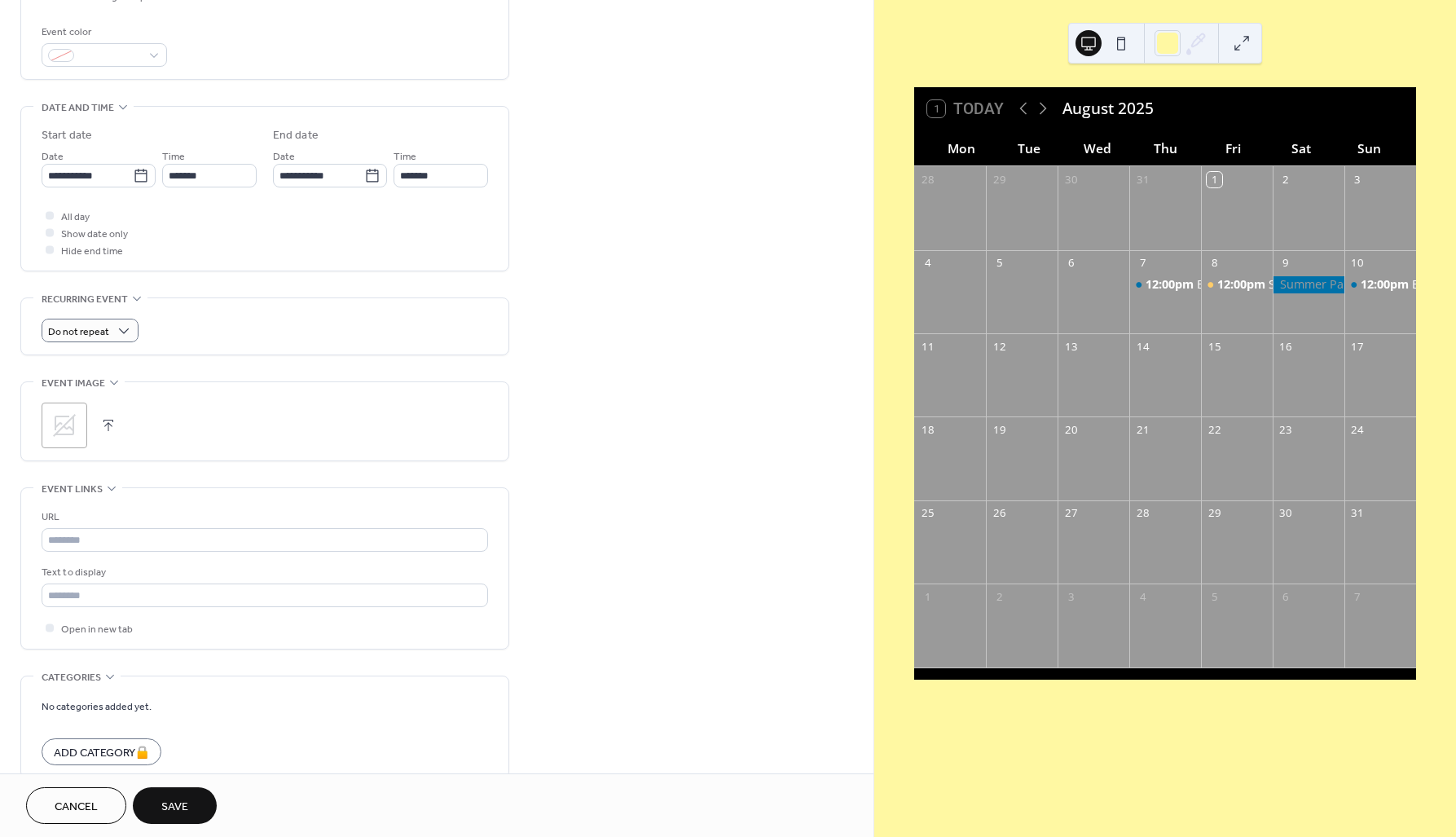 click on ";" at bounding box center [64, 425] 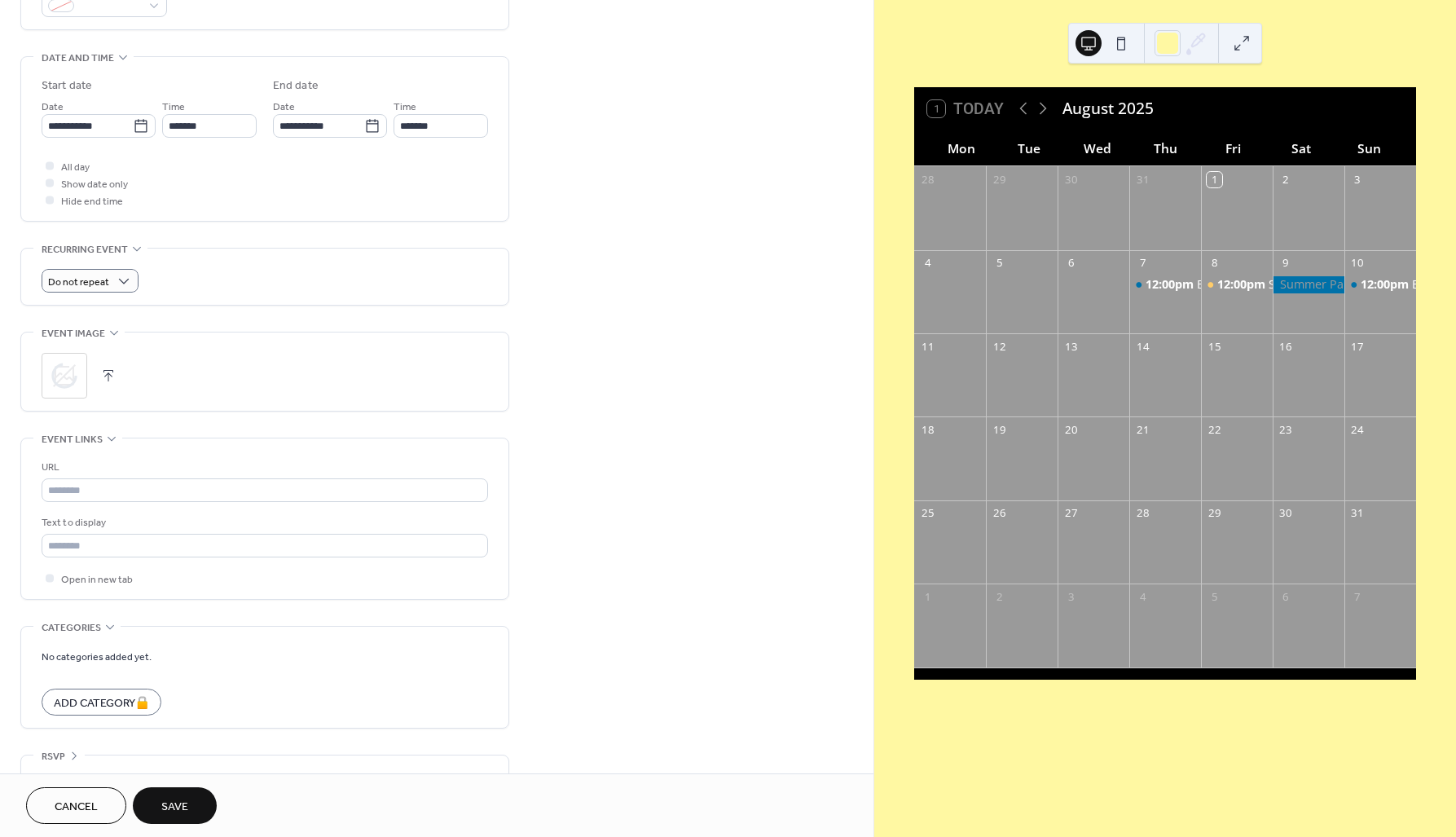 scroll, scrollTop: 502, scrollLeft: 0, axis: vertical 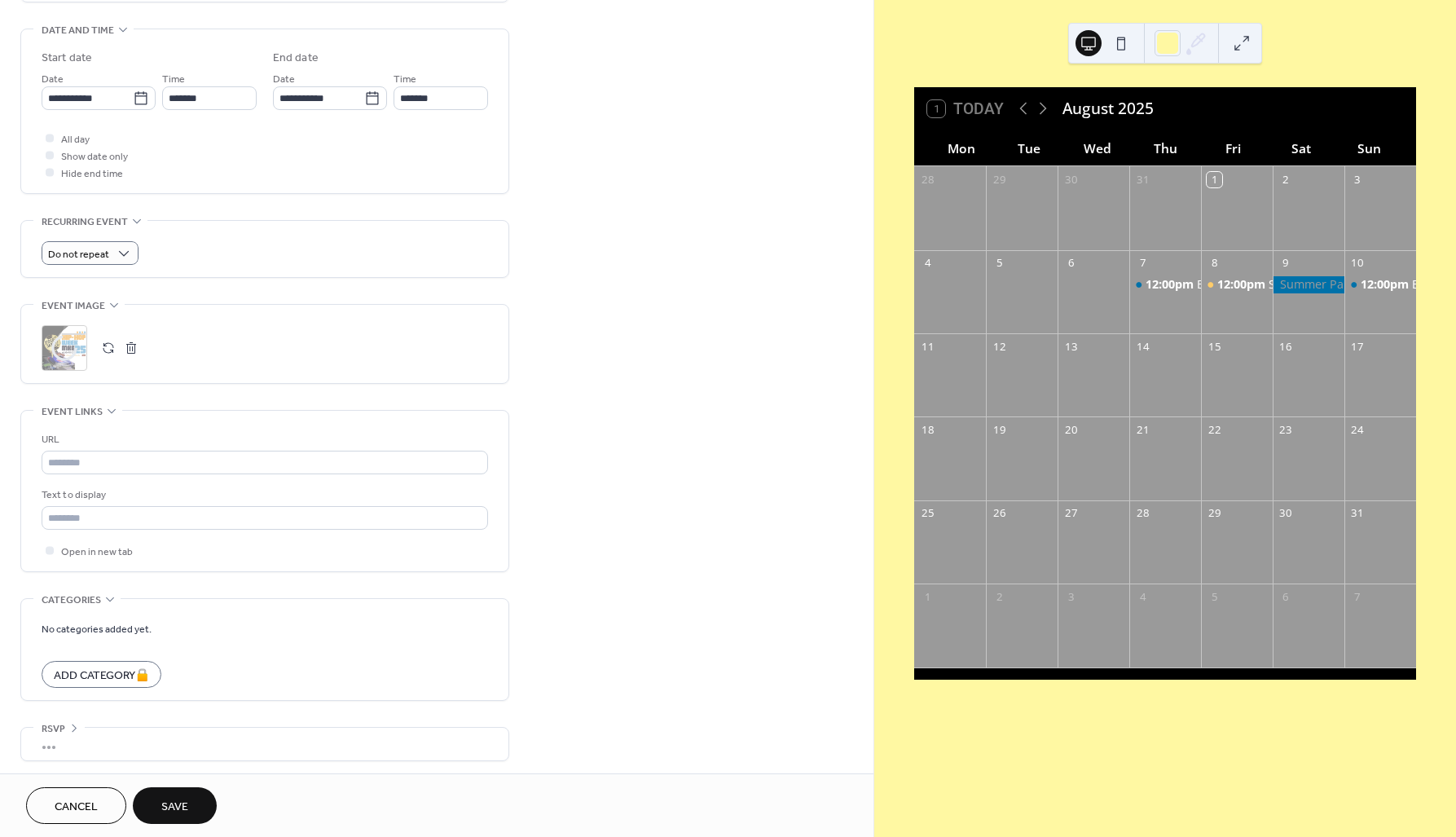 click on "No categories added yet. Add Category  🔒" at bounding box center (265, 654) 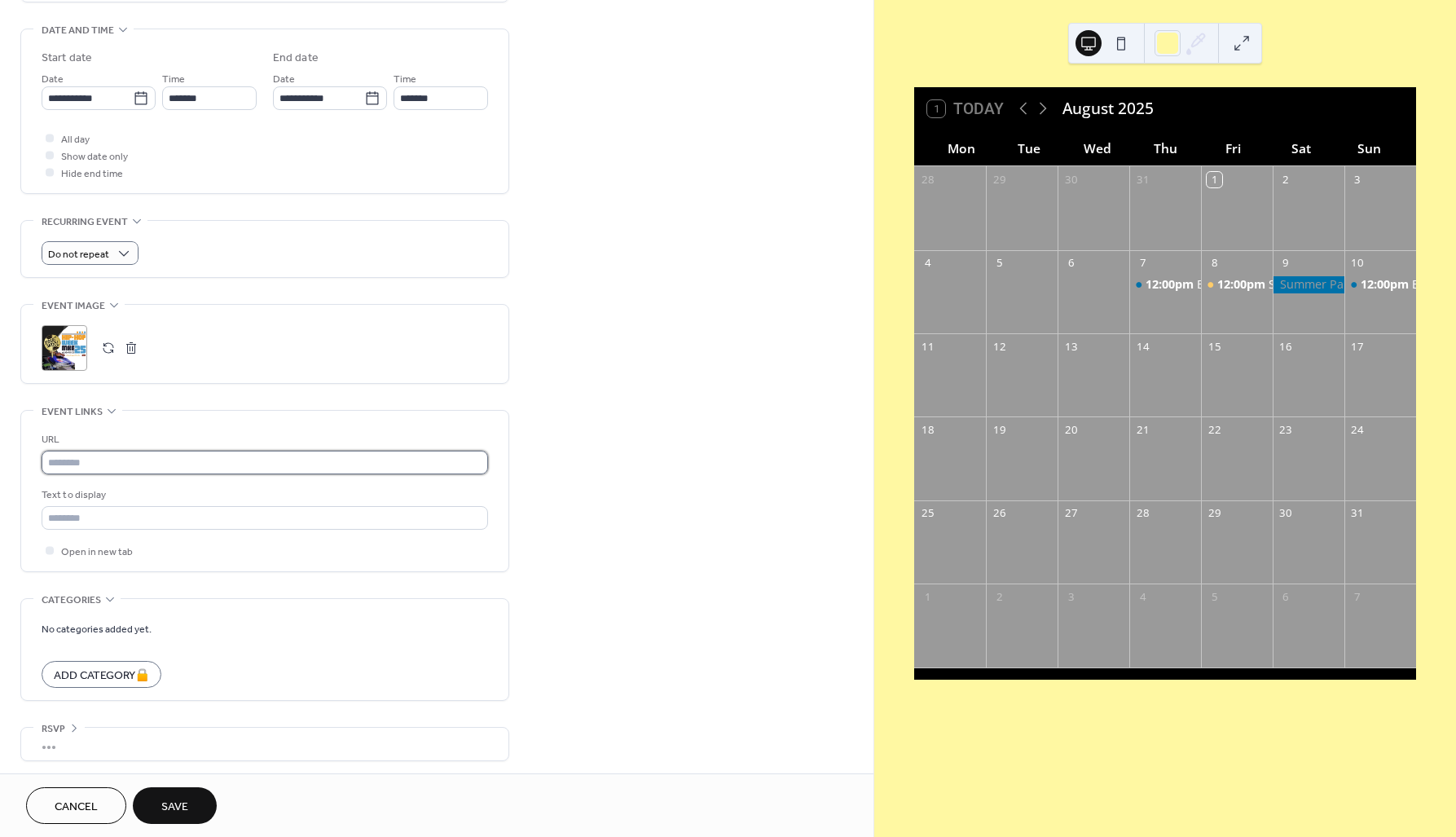 click at bounding box center [265, 462] 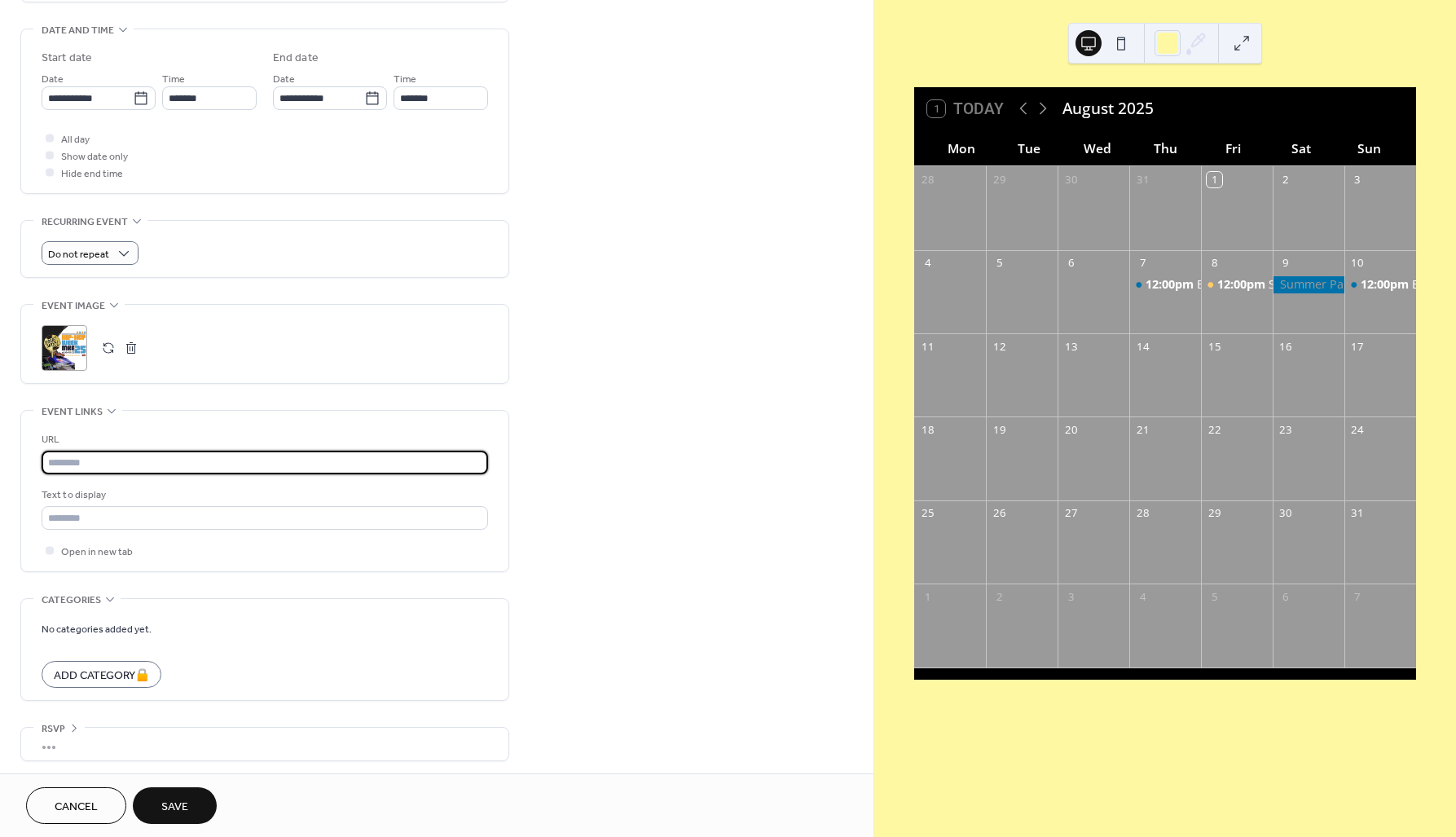 paste on "**********" 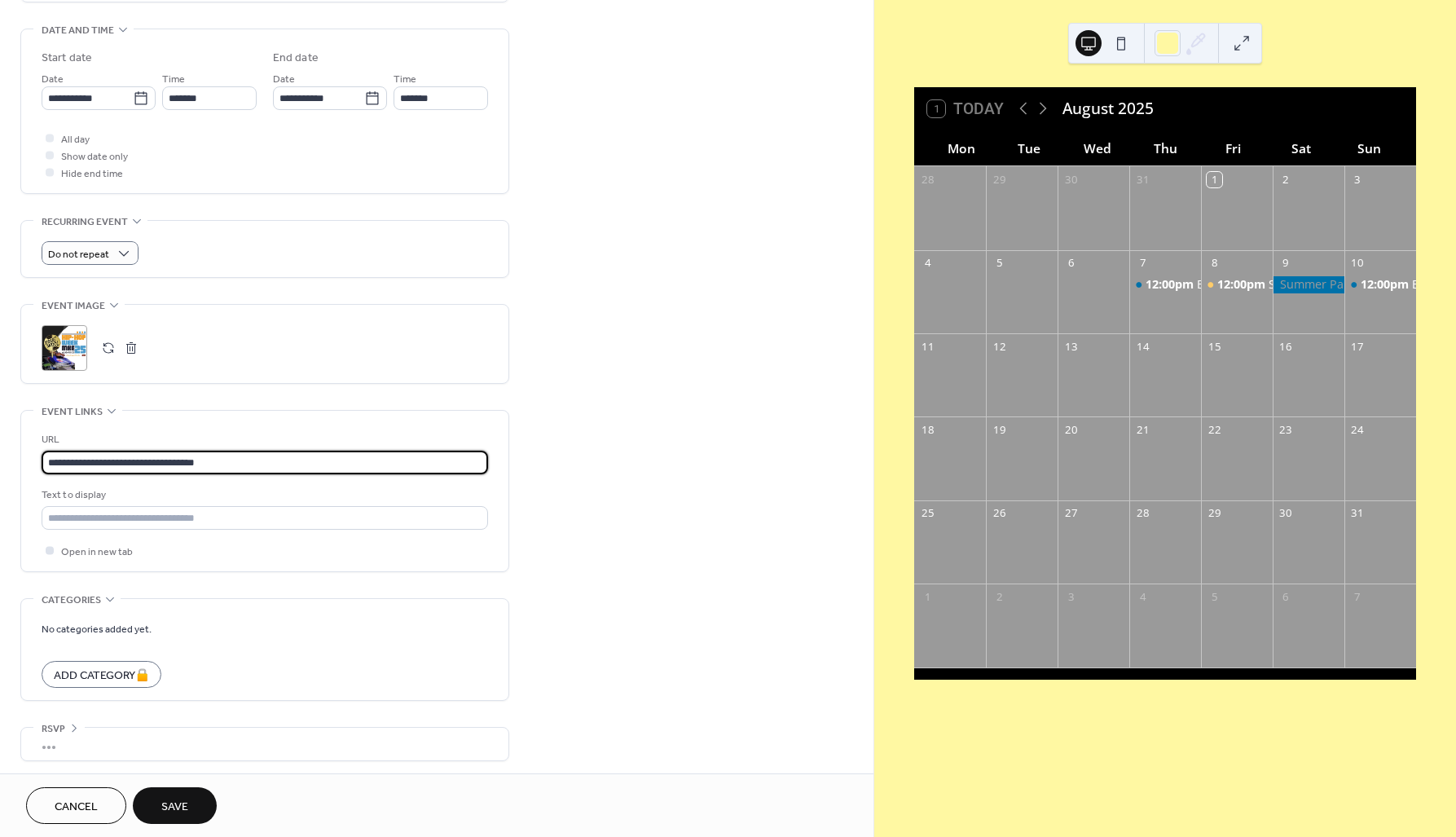type on "**********" 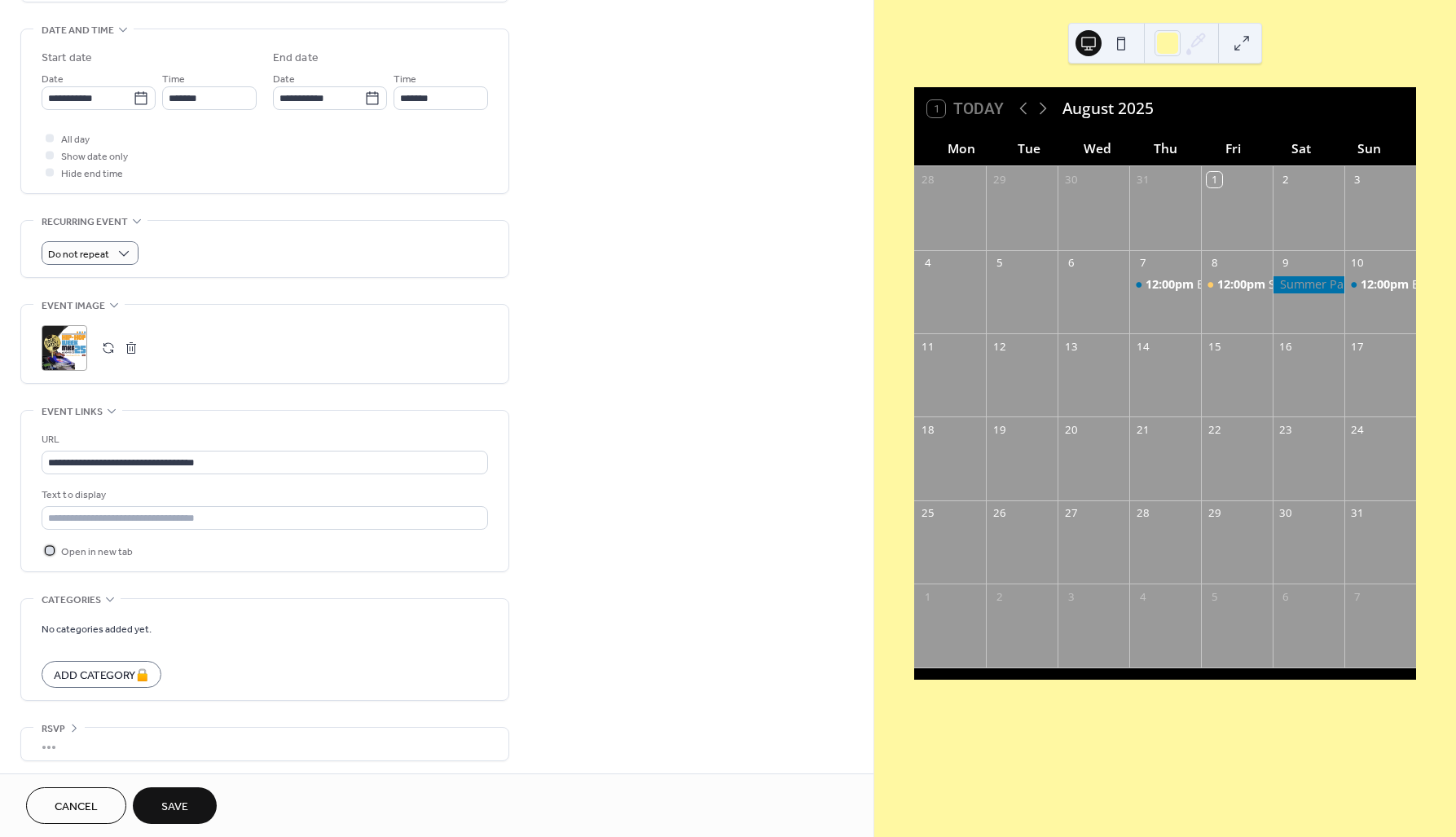 click at bounding box center [50, 550] 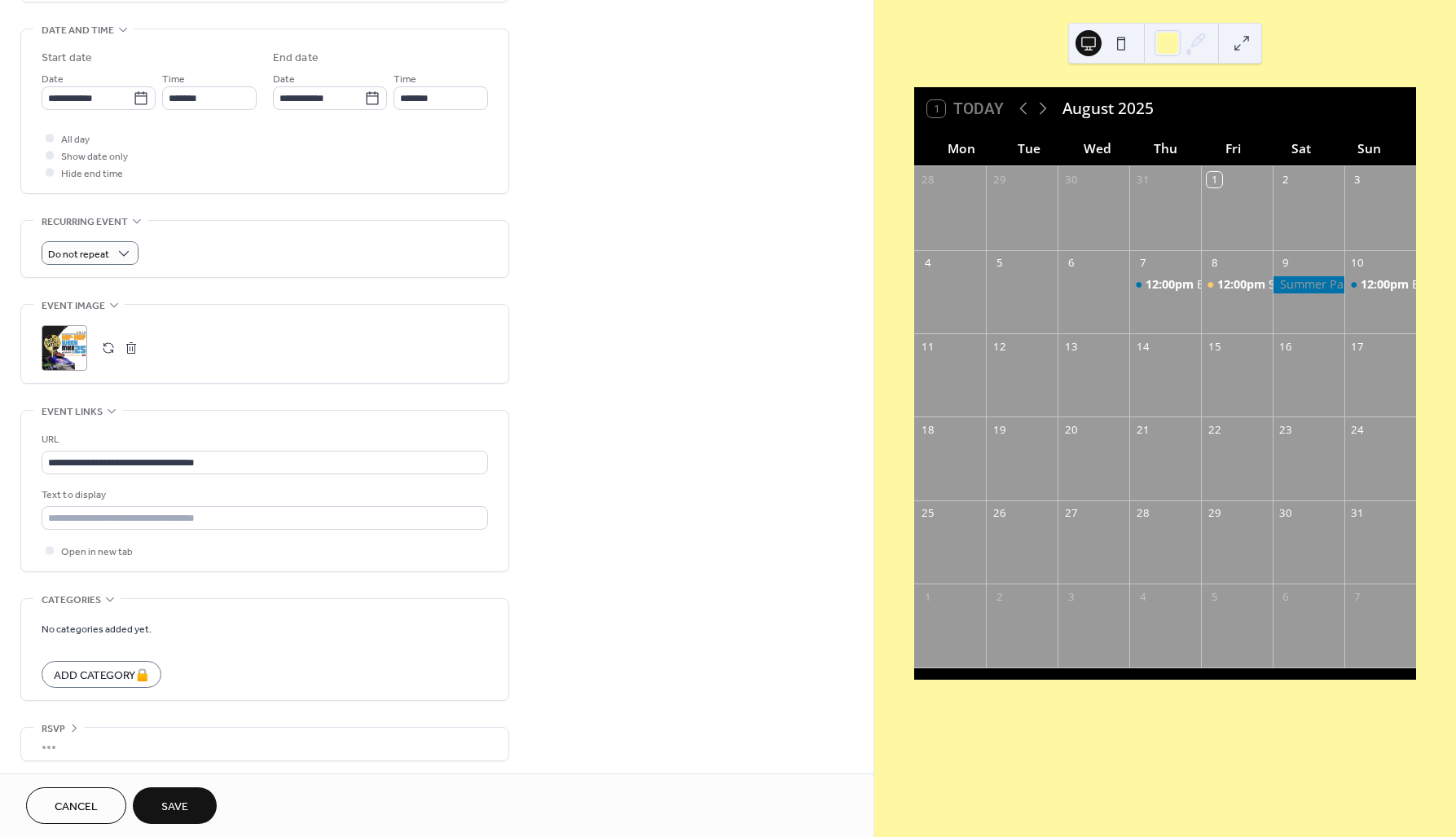 click on "Save" at bounding box center [174, 807] 